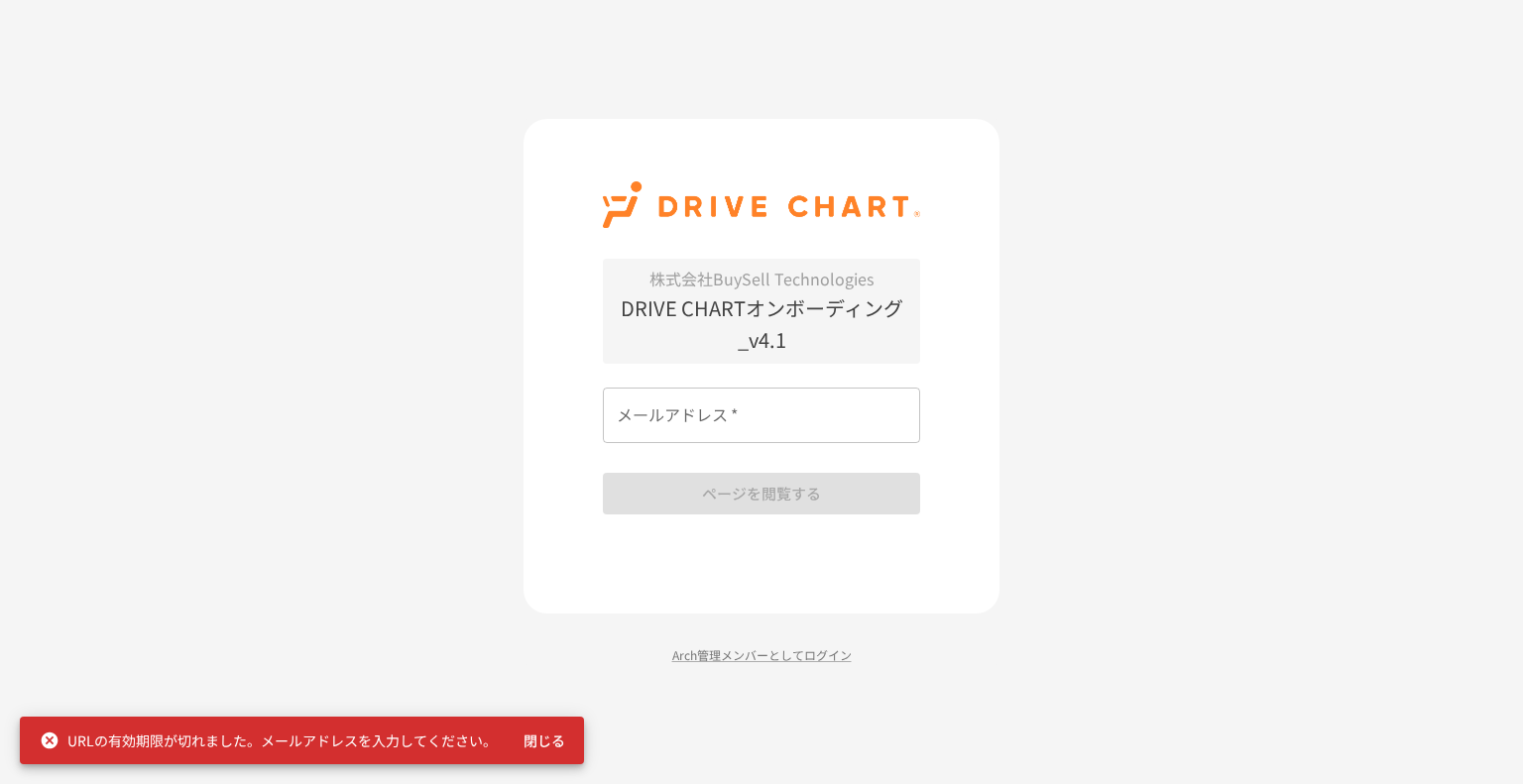 scroll, scrollTop: 0, scrollLeft: 0, axis: both 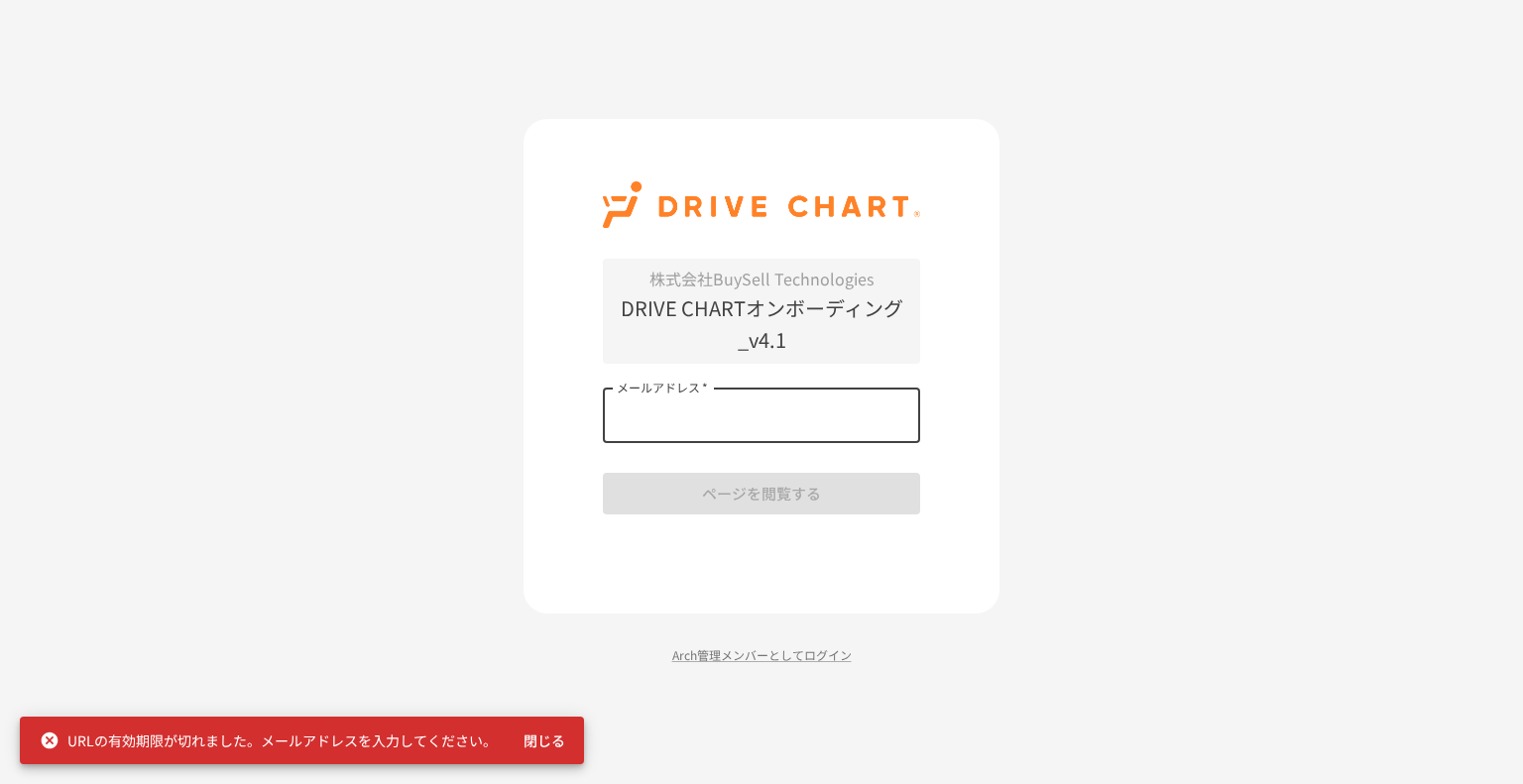 click on "メールアドレス   *" at bounding box center (762, 415) 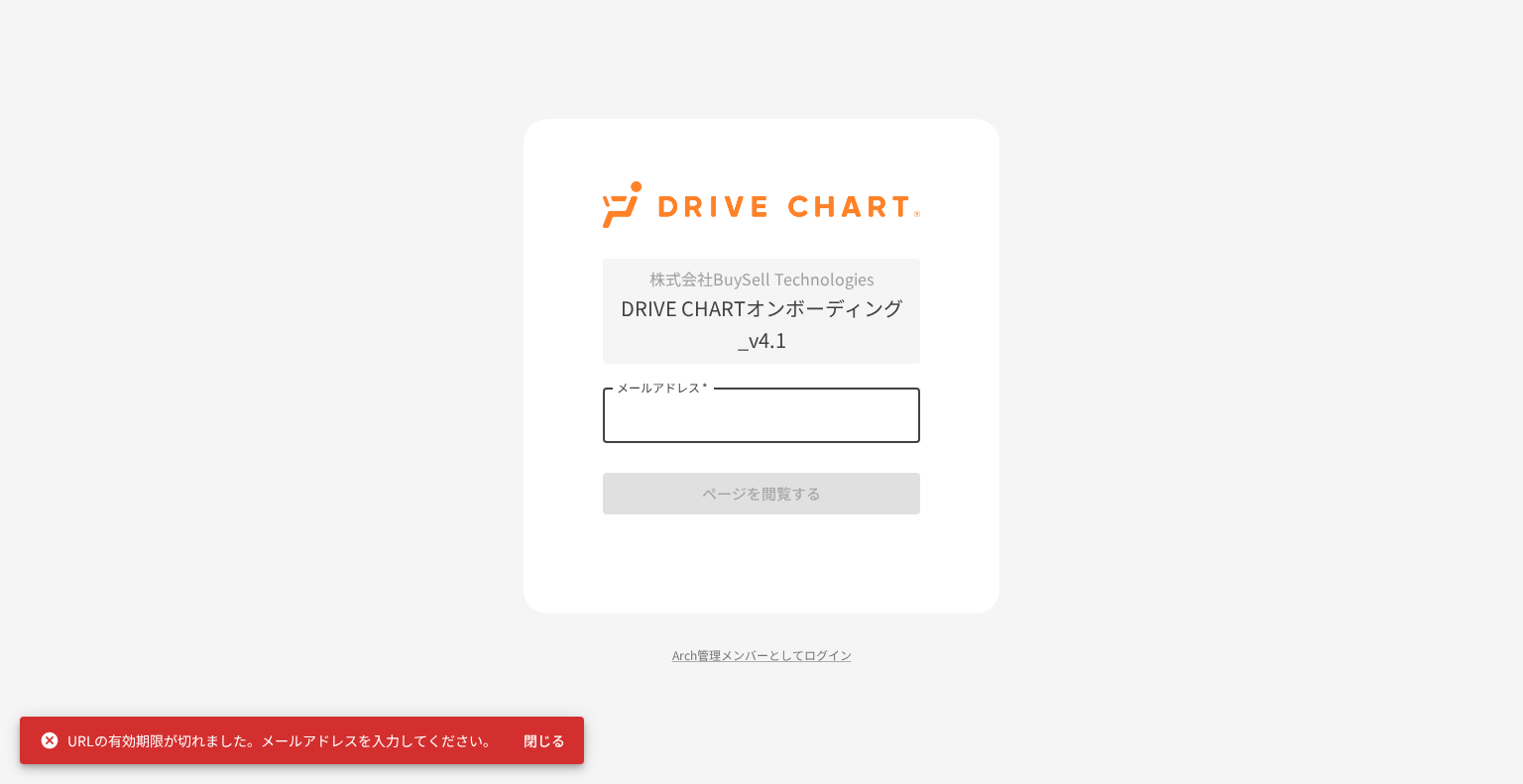 type on "**********" 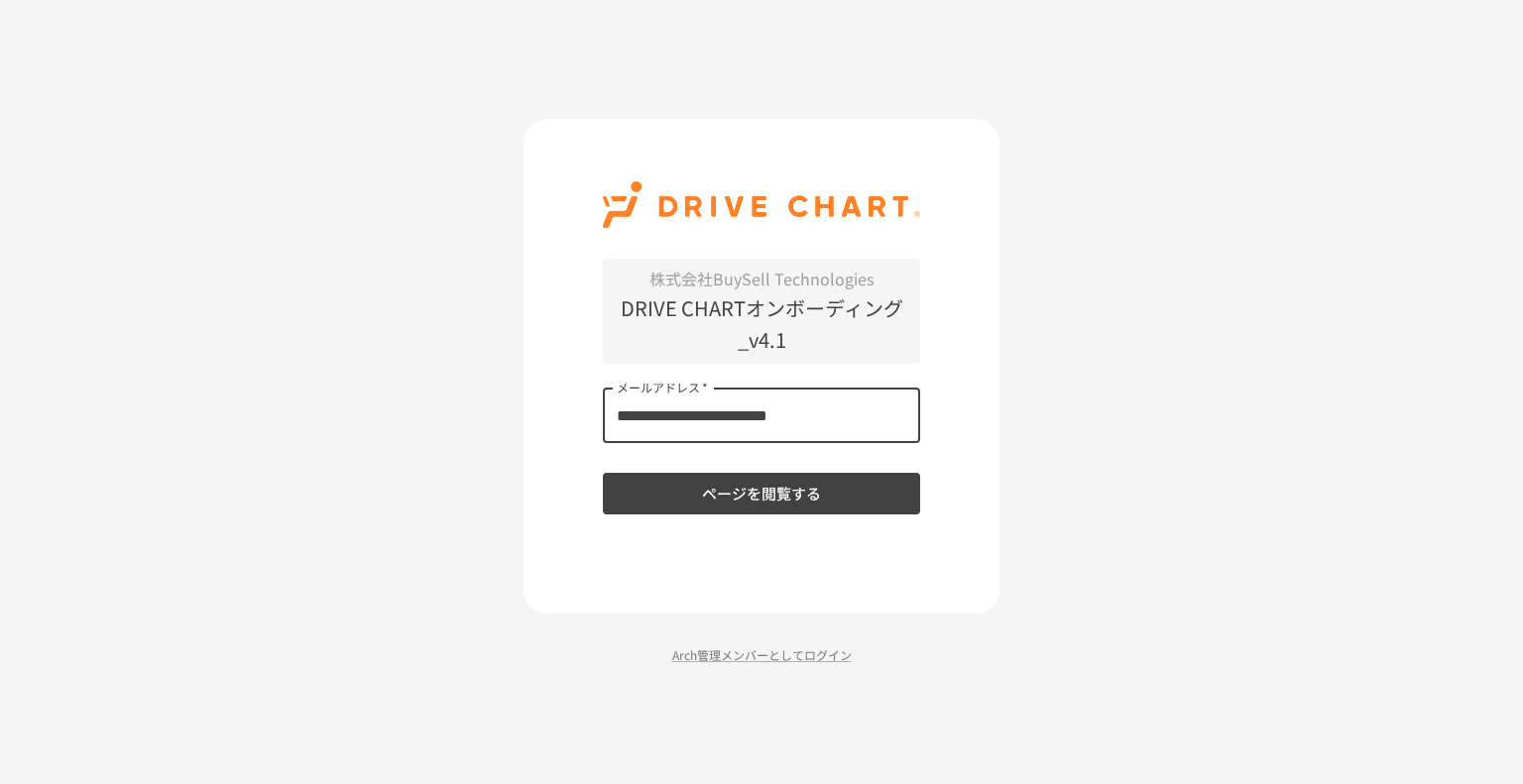 click on "ページを閲覧する" at bounding box center [762, 494] 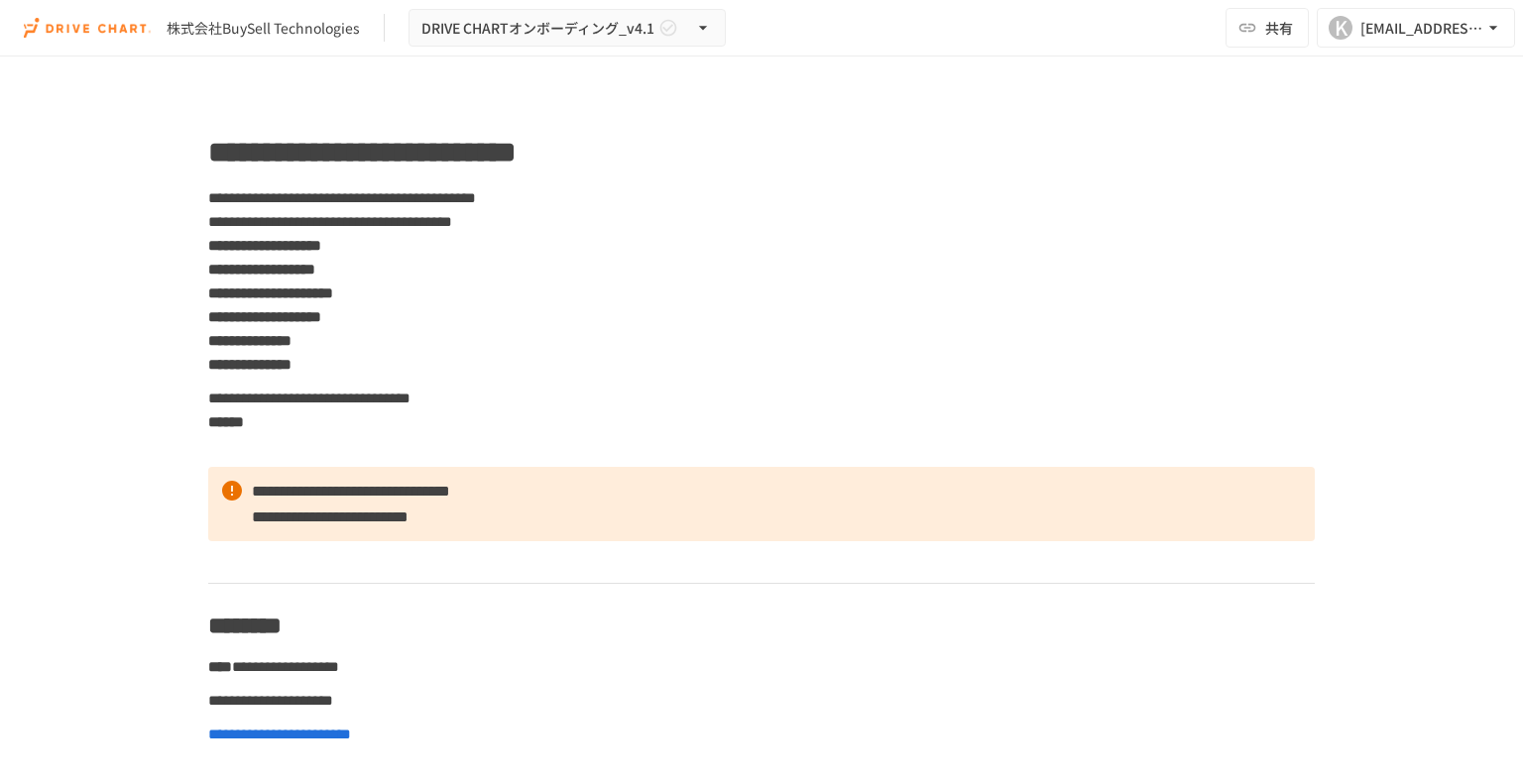 scroll, scrollTop: 0, scrollLeft: 0, axis: both 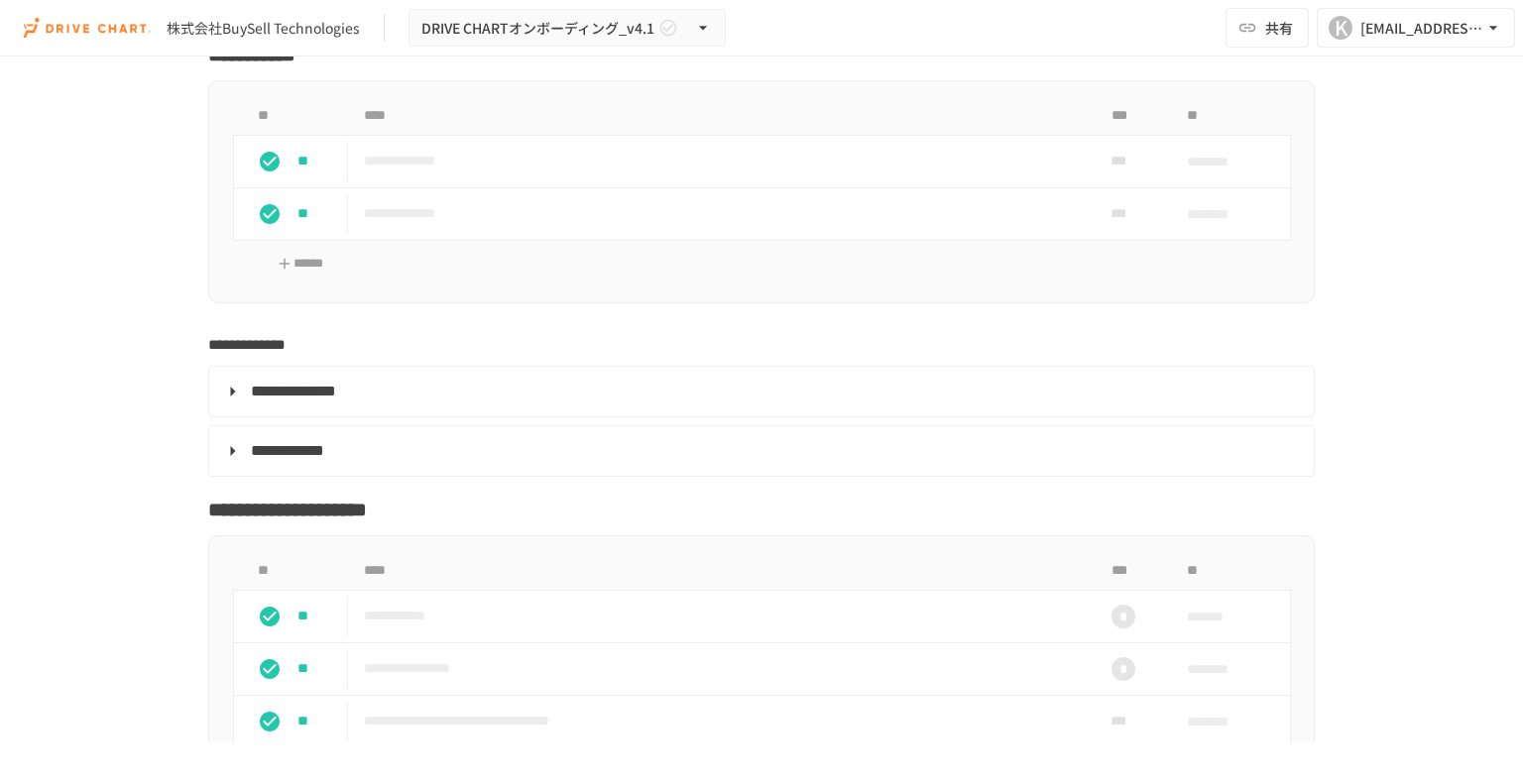 click on "**********" at bounding box center [760, 392] 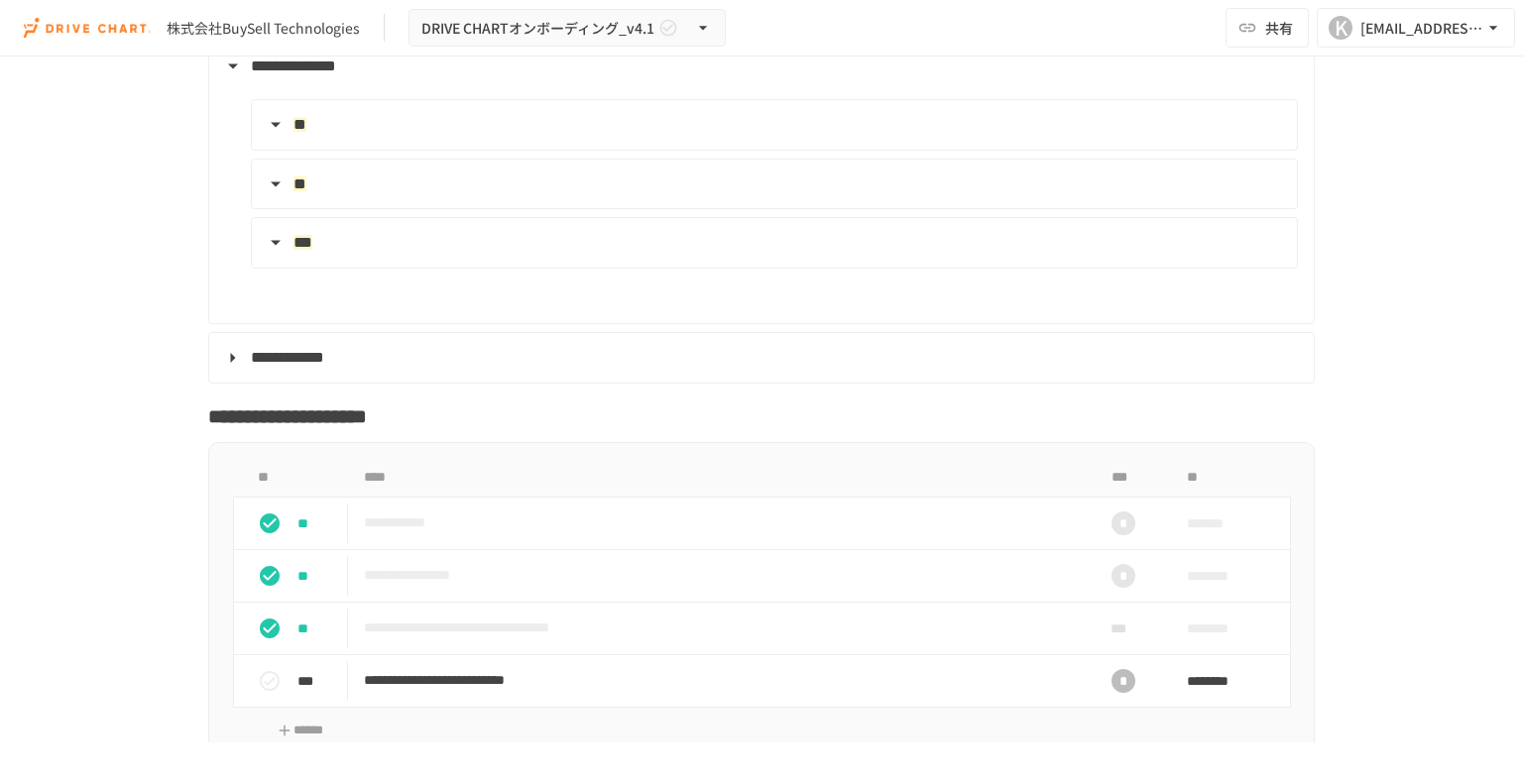scroll, scrollTop: 3766, scrollLeft: 0, axis: vertical 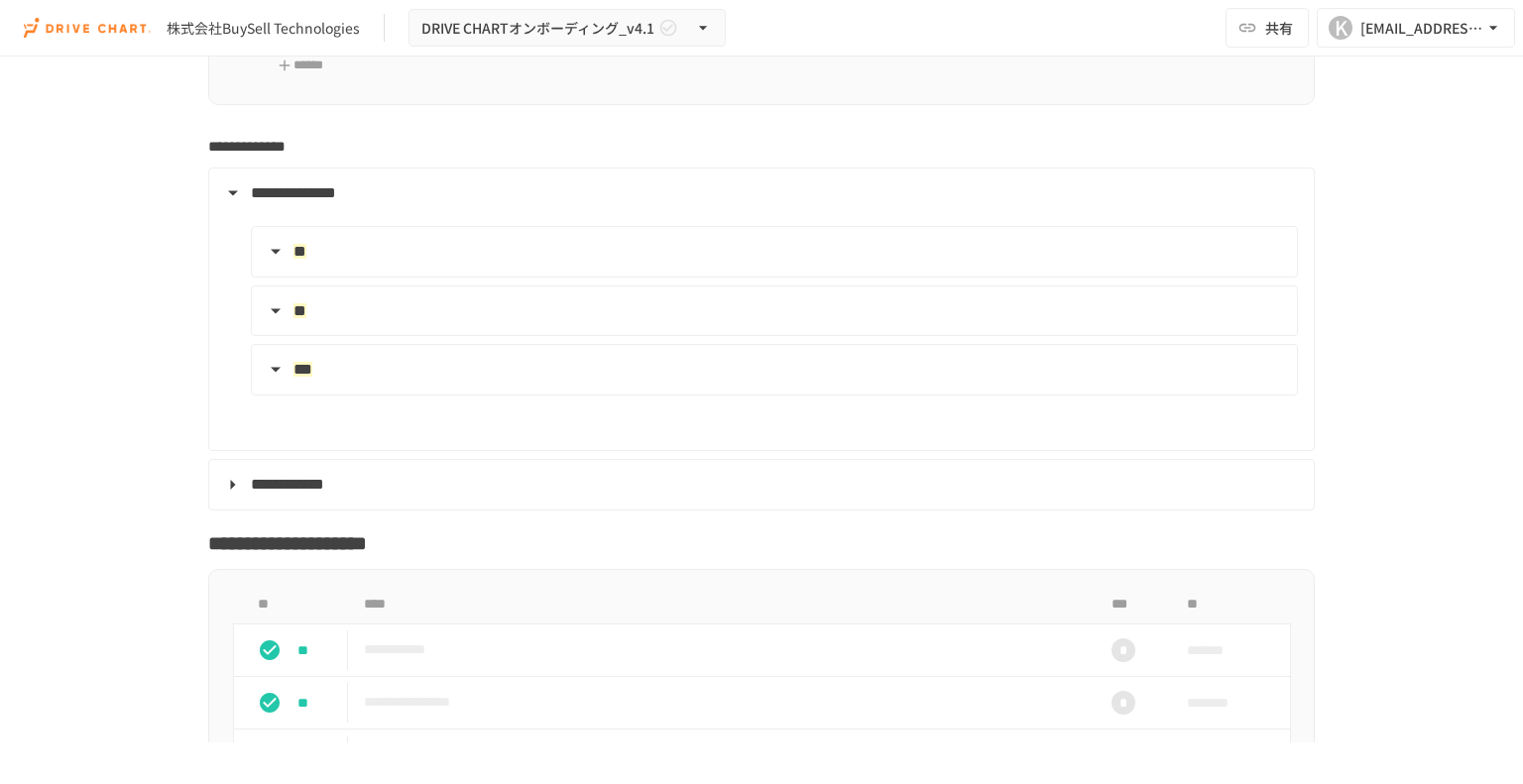 click on "**" at bounding box center (772, 252) 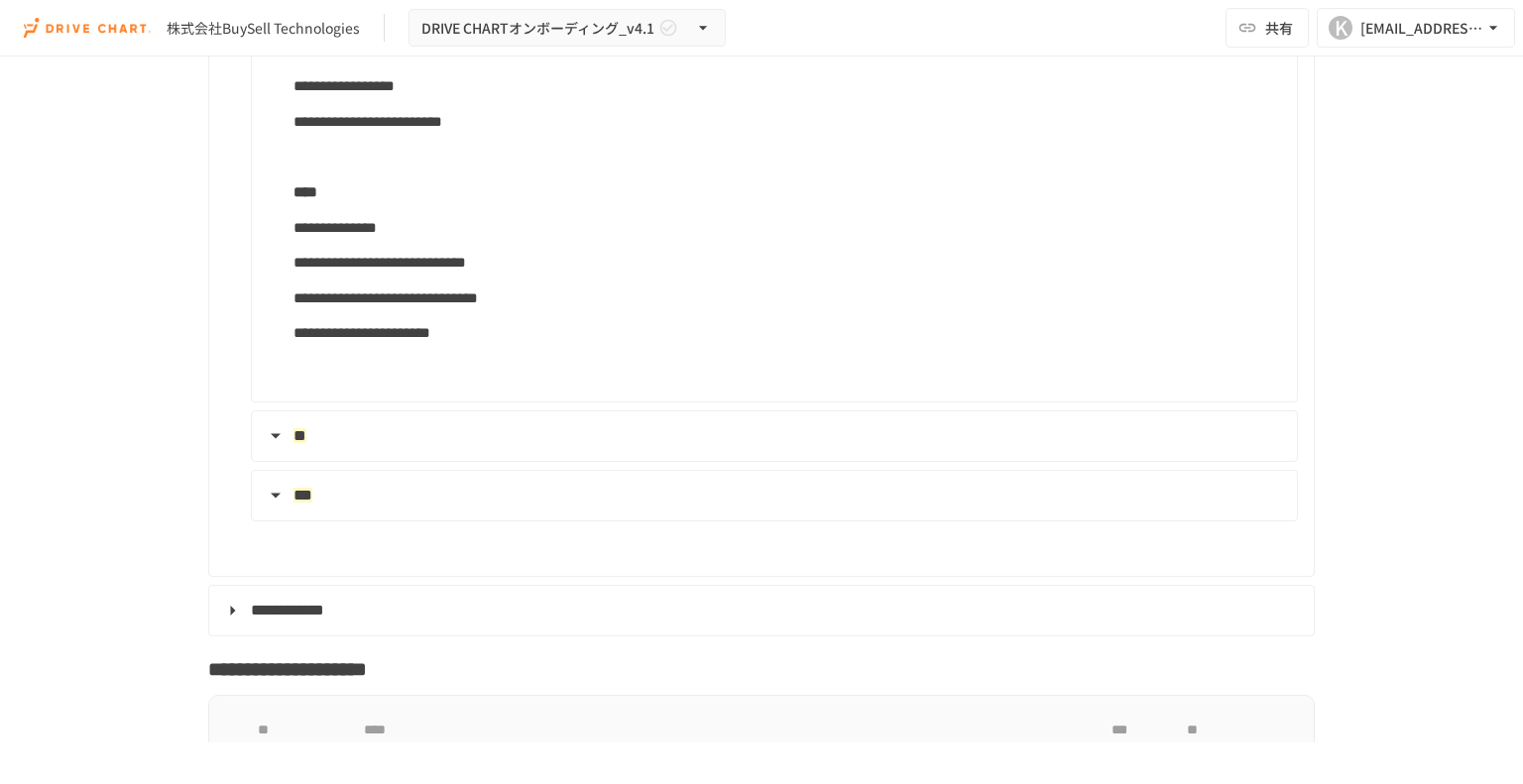 scroll, scrollTop: 4460, scrollLeft: 0, axis: vertical 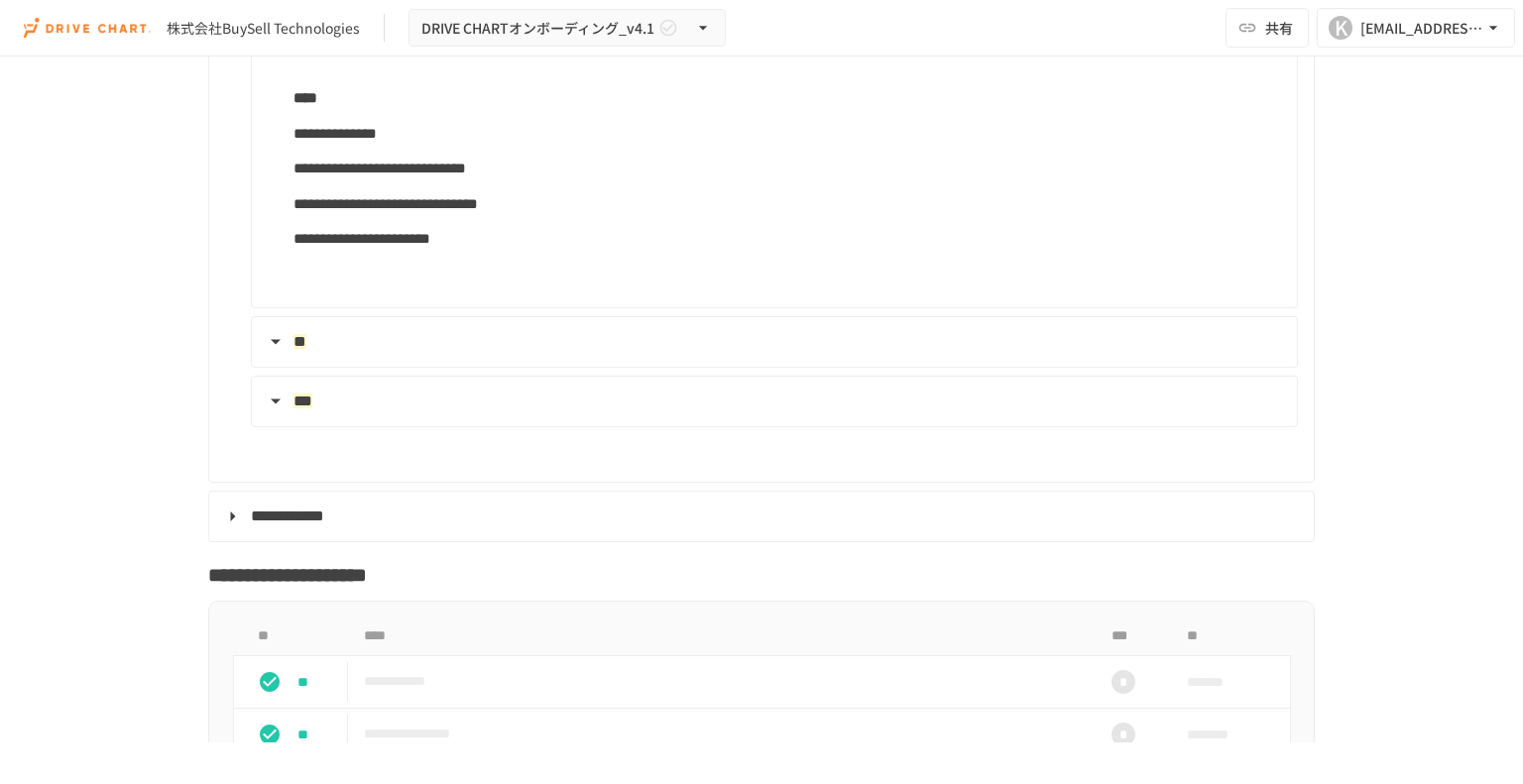 click on "**" at bounding box center (772, 342) 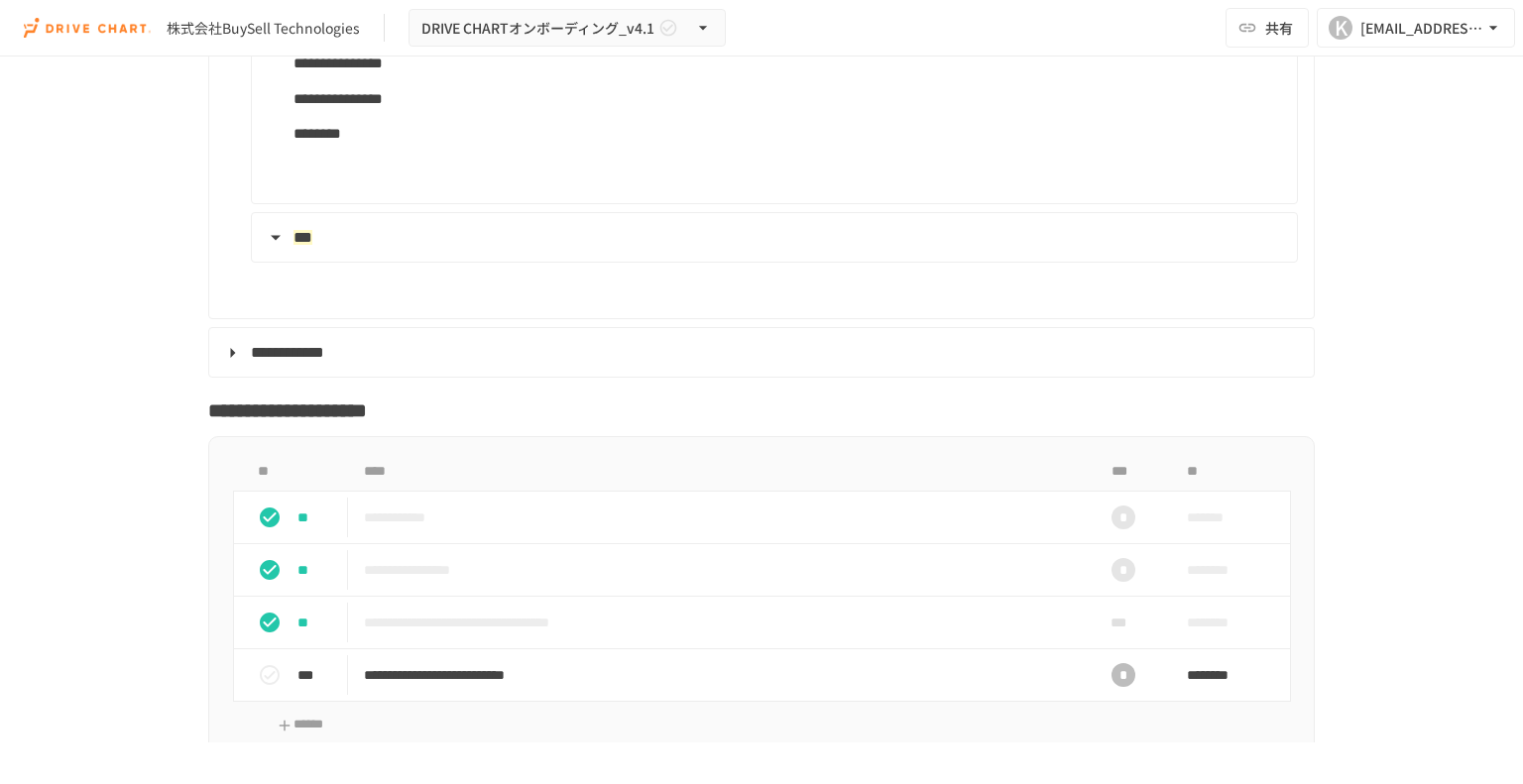 scroll, scrollTop: 4857, scrollLeft: 0, axis: vertical 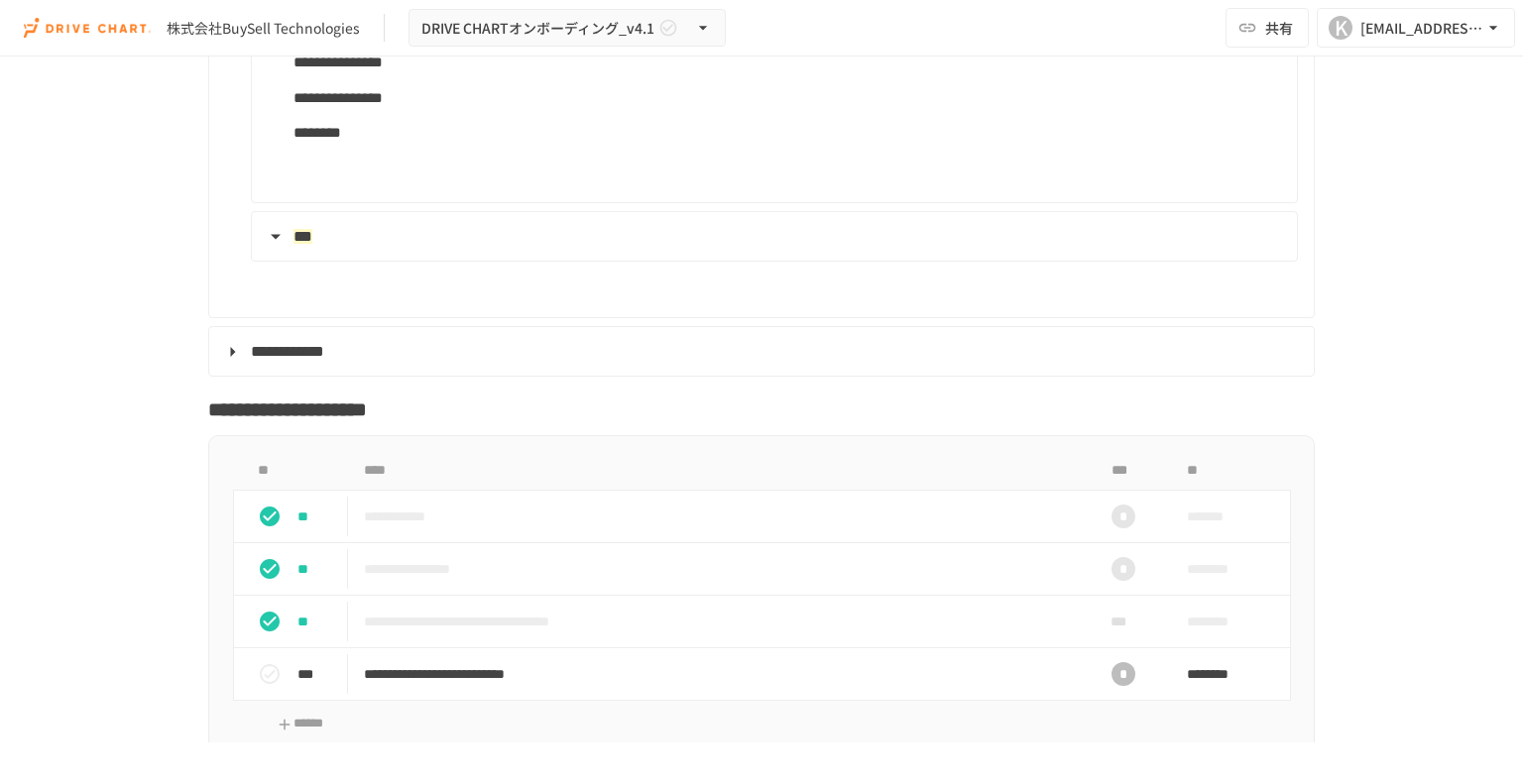 click on "***" at bounding box center [772, 237] 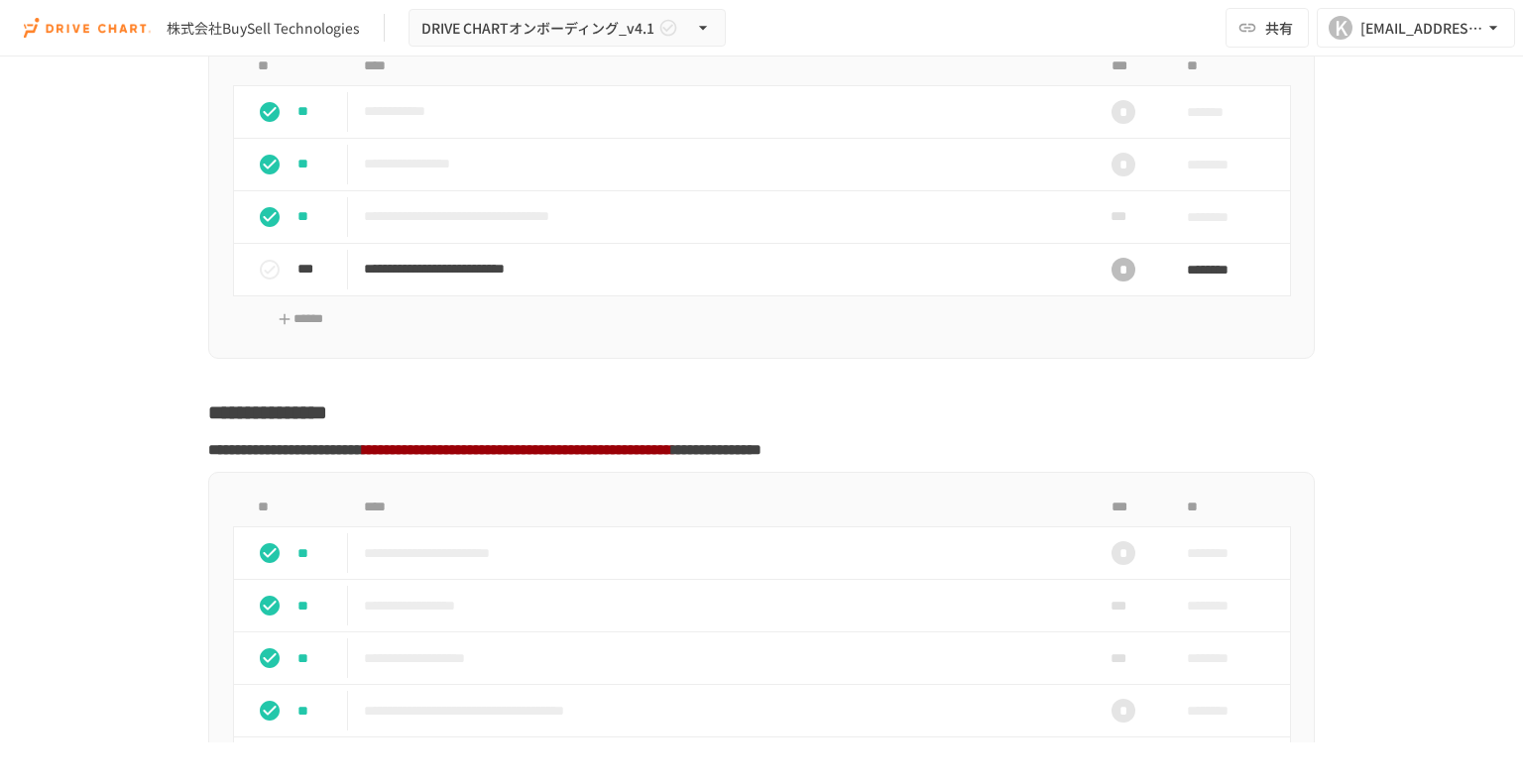 scroll, scrollTop: 5055, scrollLeft: 0, axis: vertical 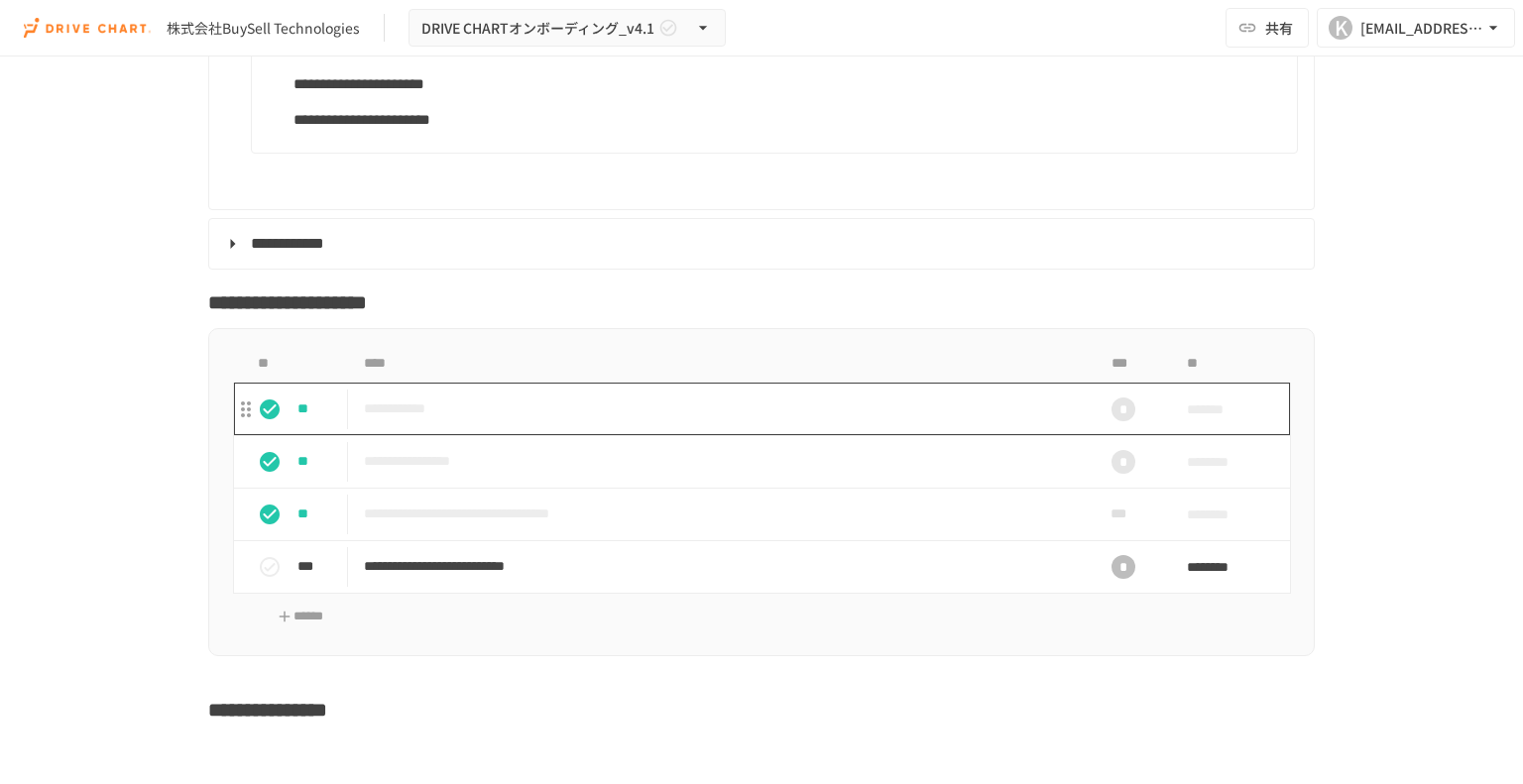 click on "**********" at bounding box center [720, 408] 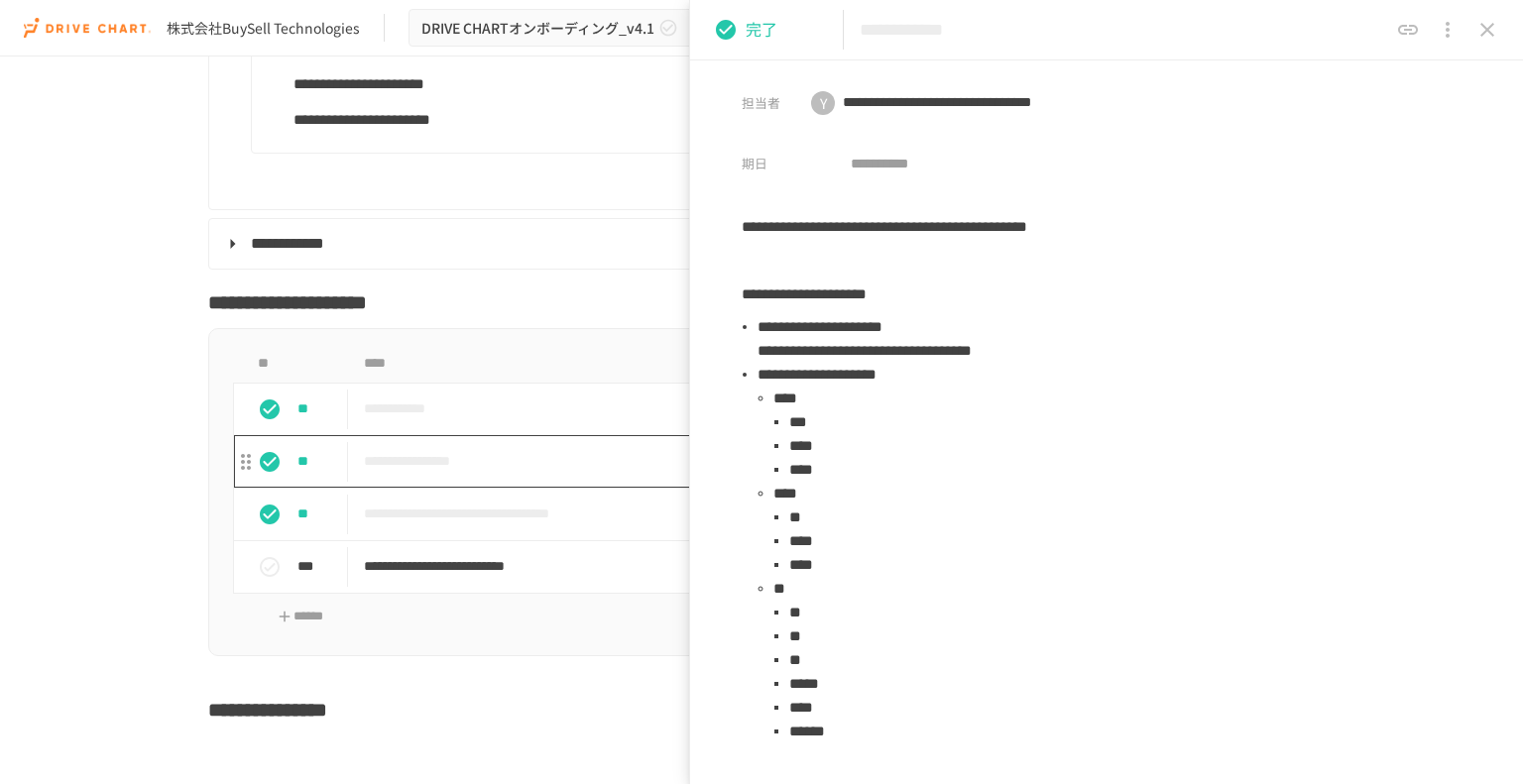 click on "**********" at bounding box center [720, 461] 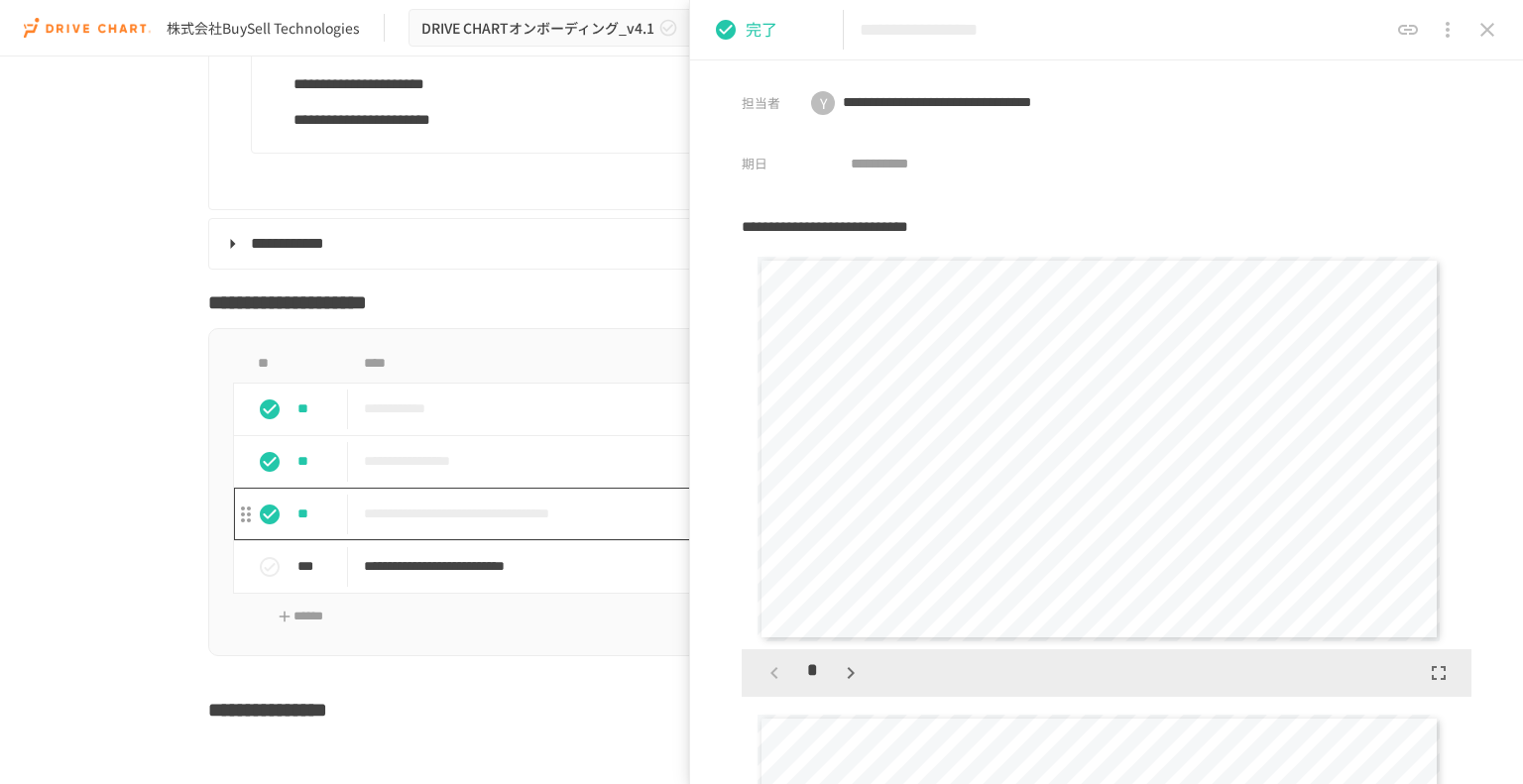 click on "**********" at bounding box center (720, 513) 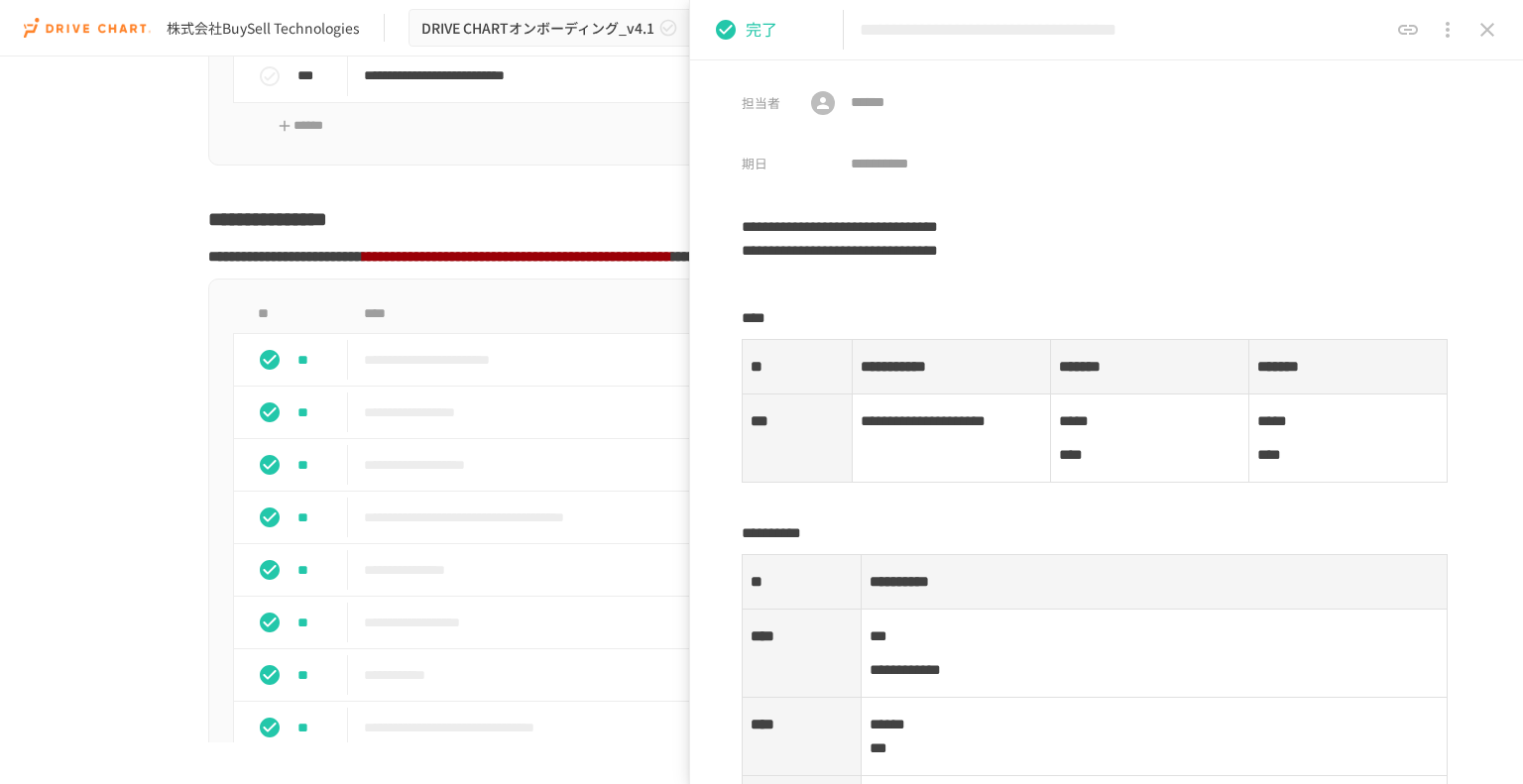 scroll, scrollTop: 5650, scrollLeft: 0, axis: vertical 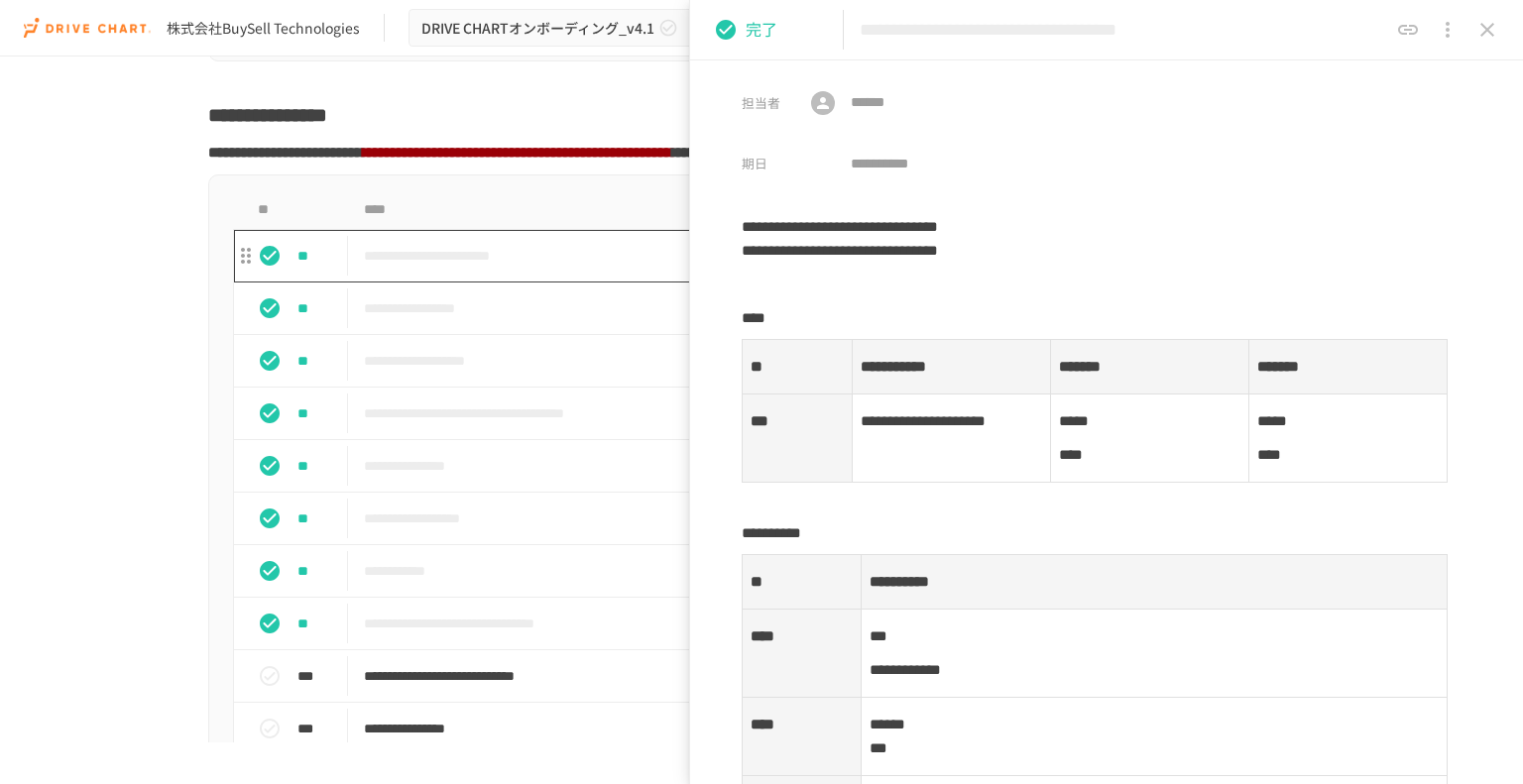 click on "**********" at bounding box center [720, 256] 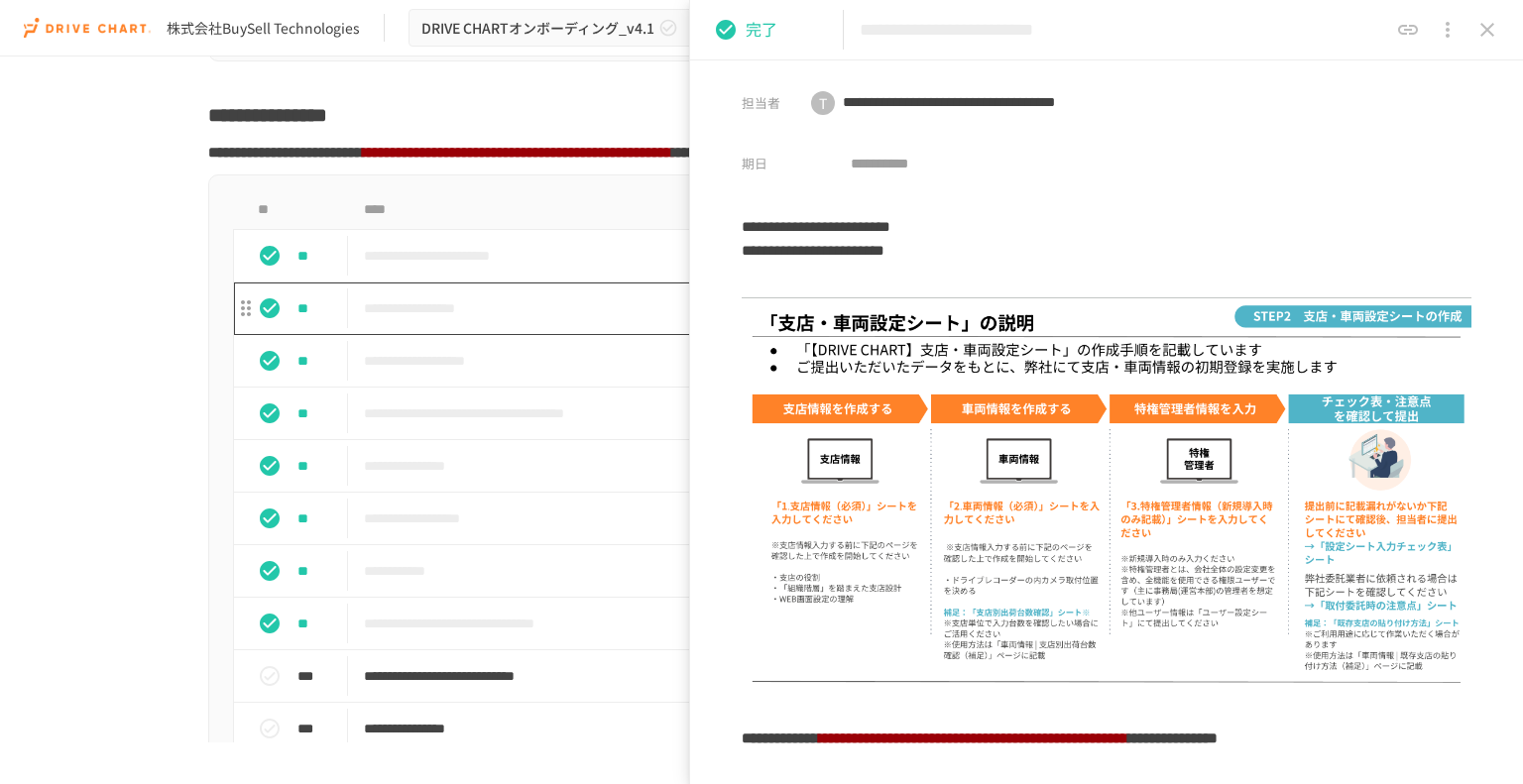 click on "**********" at bounding box center [720, 308] 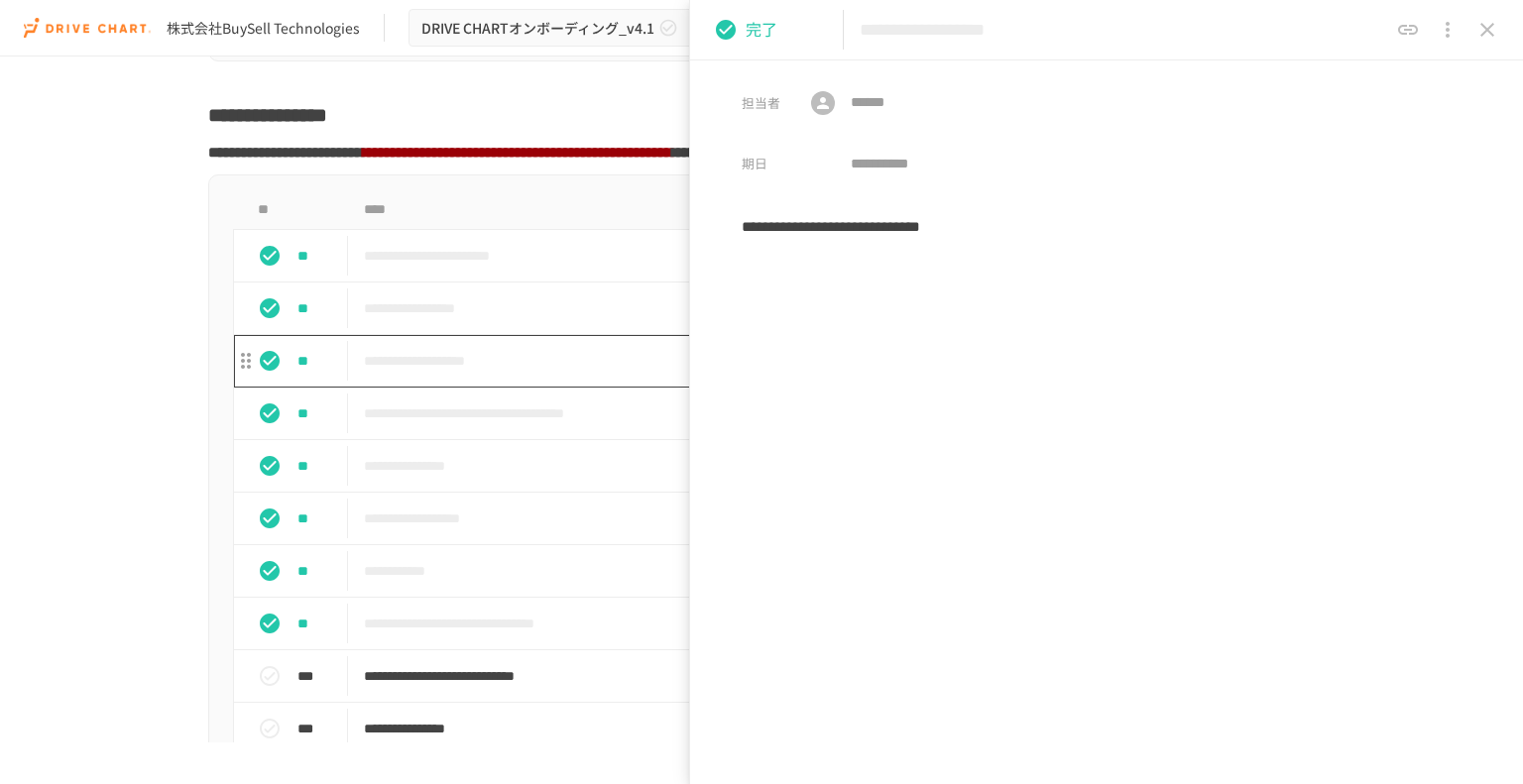 click on "**********" at bounding box center [720, 361] 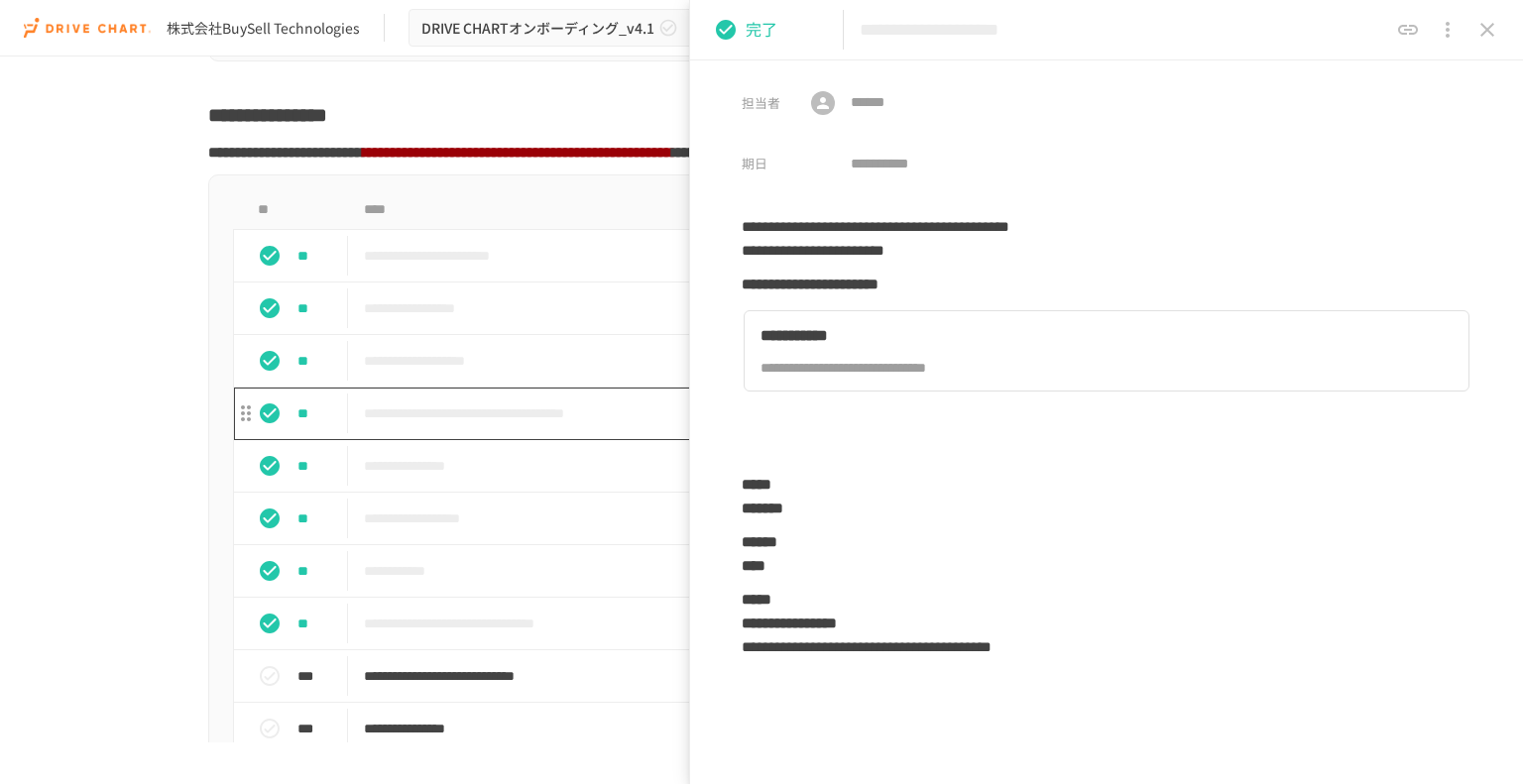 click on "**********" at bounding box center (720, 413) 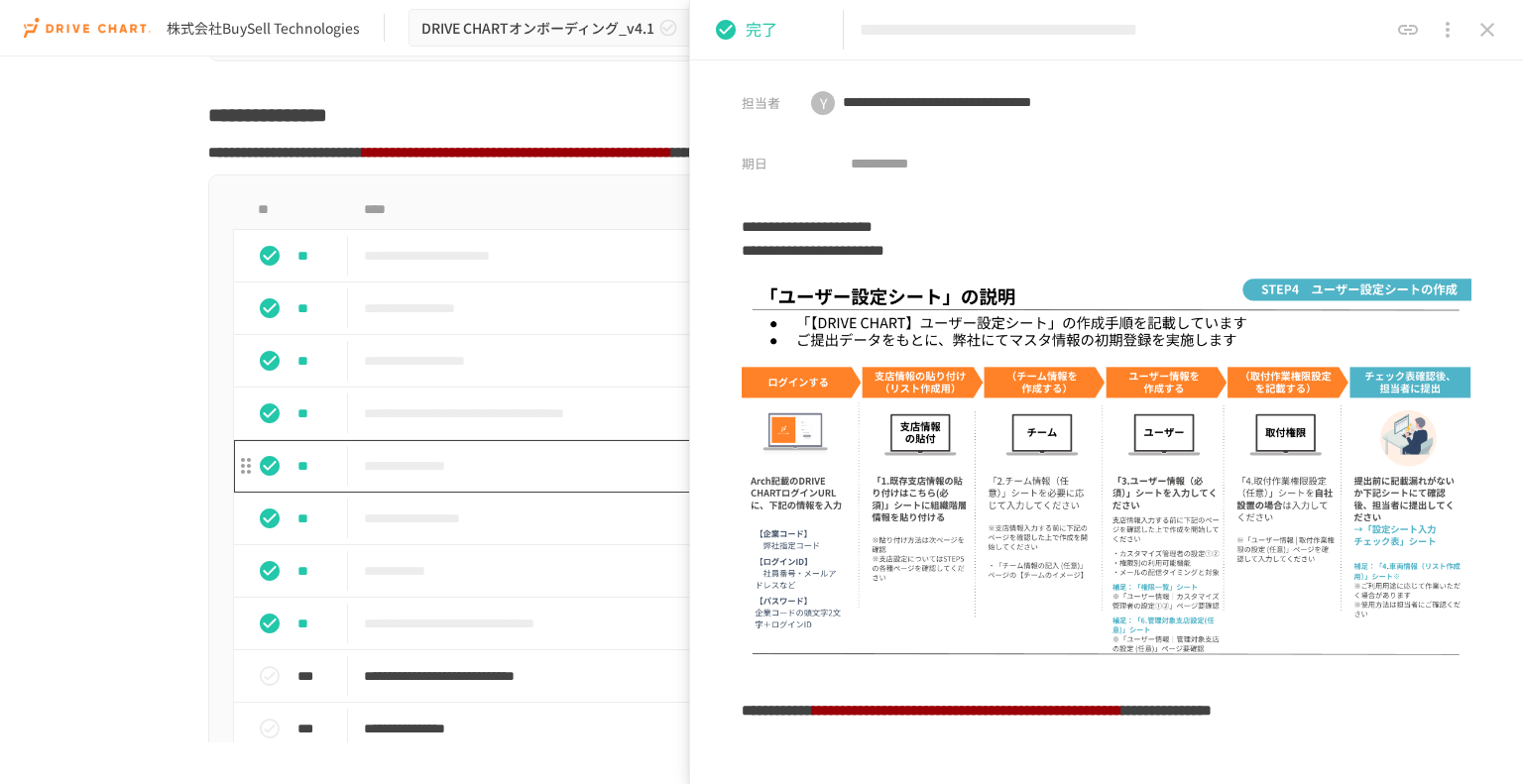 click on "**********" at bounding box center (720, 466) 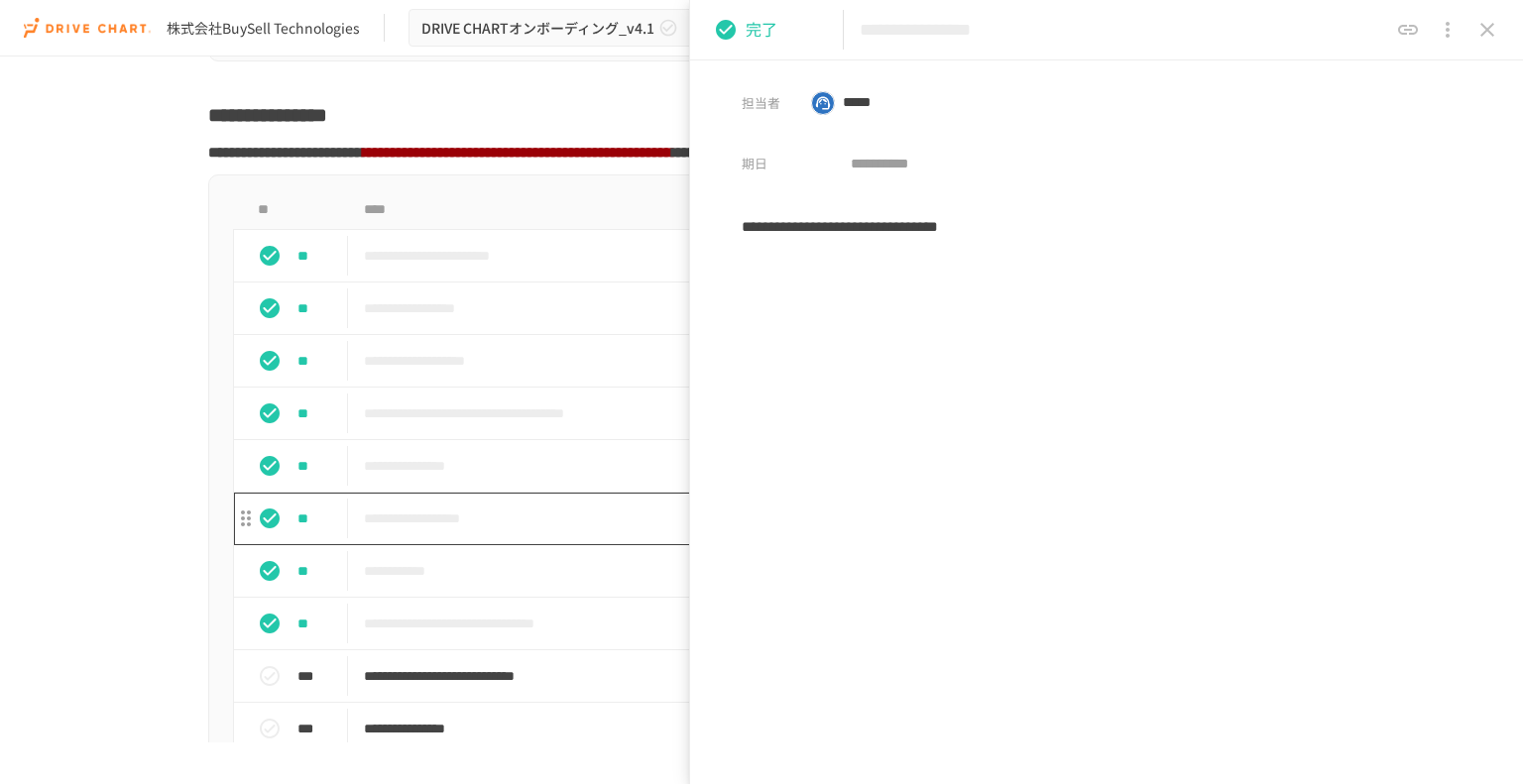 click on "**********" at bounding box center (720, 518) 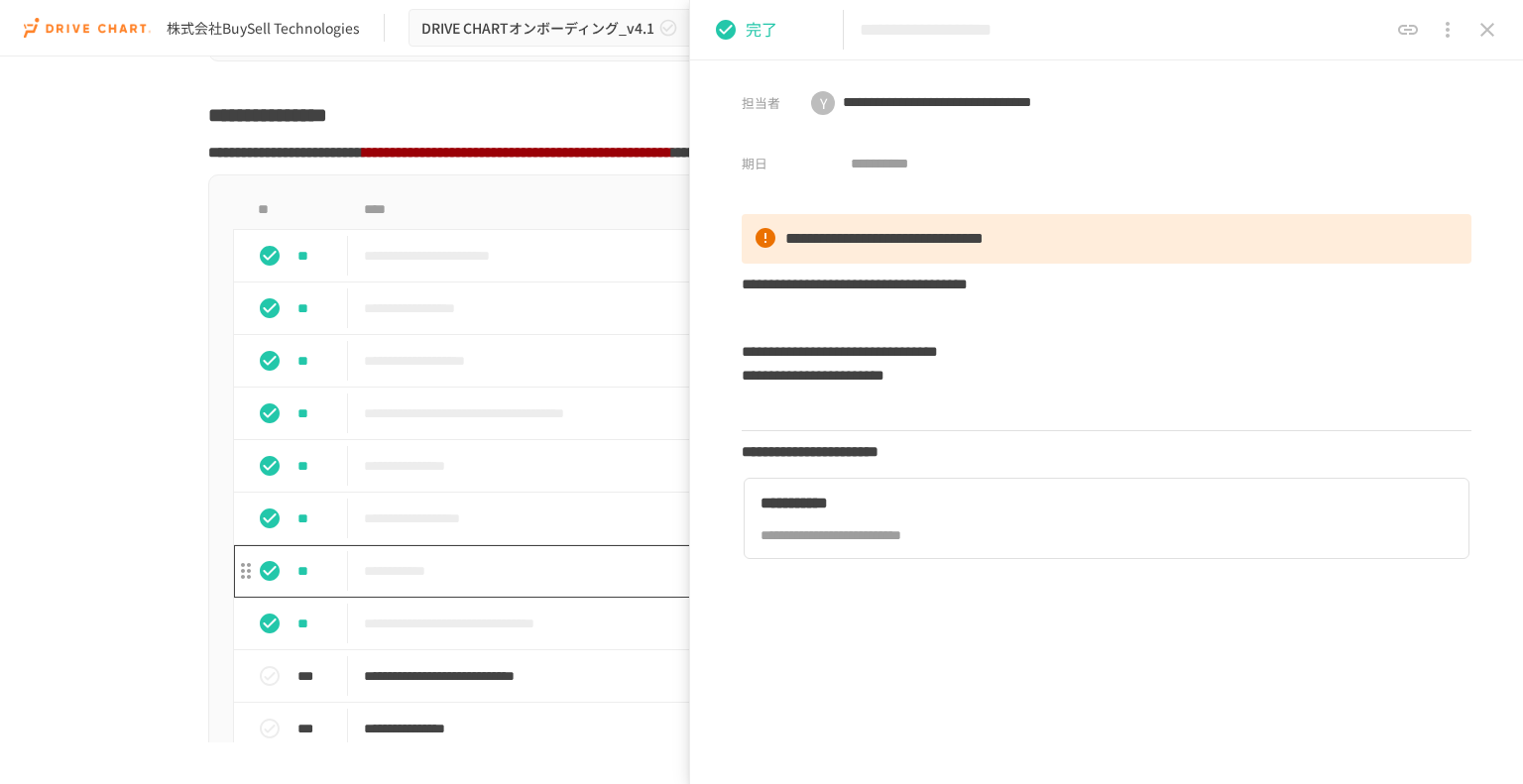 click on "**********" at bounding box center [720, 571] 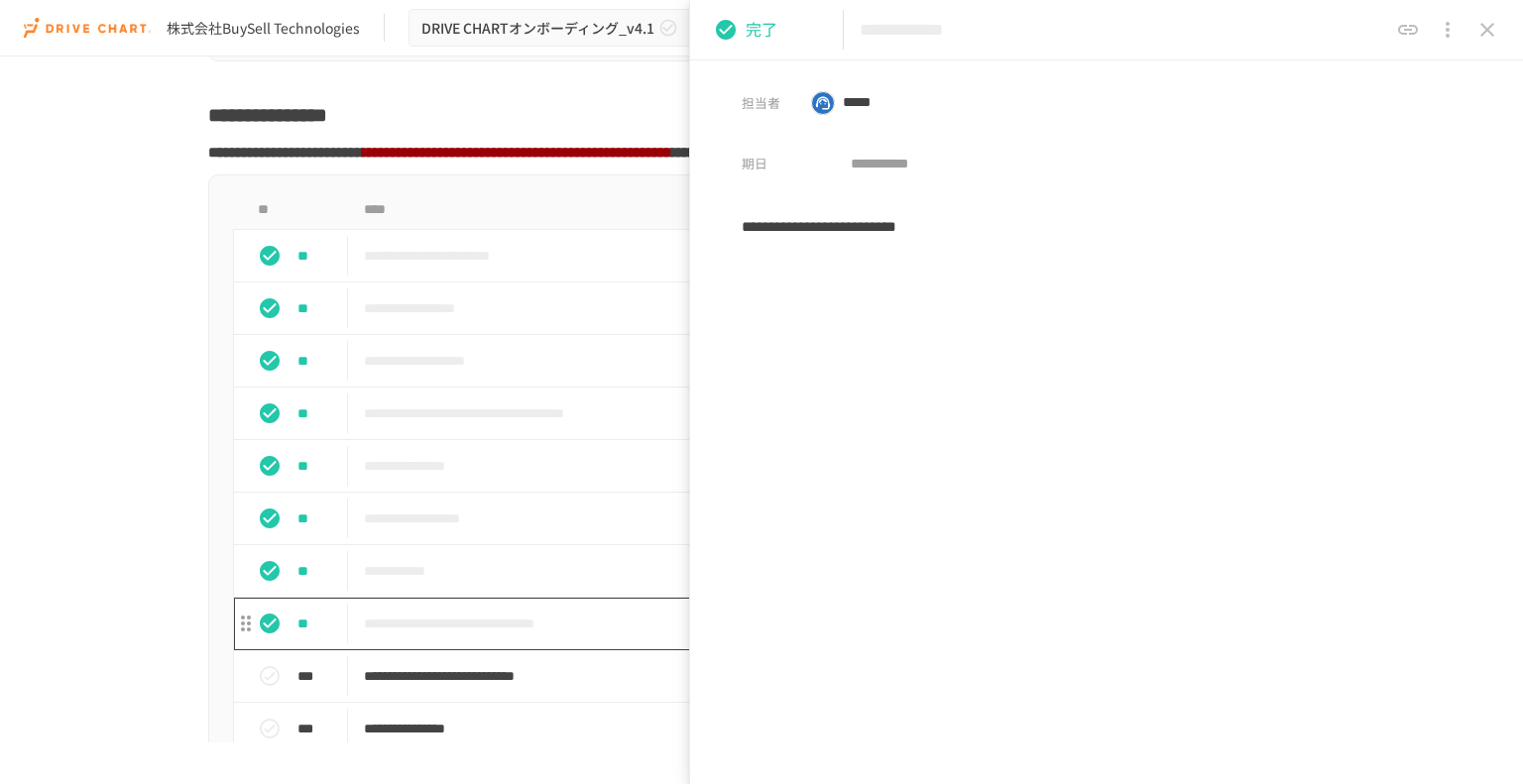 click on "**********" at bounding box center (720, 623) 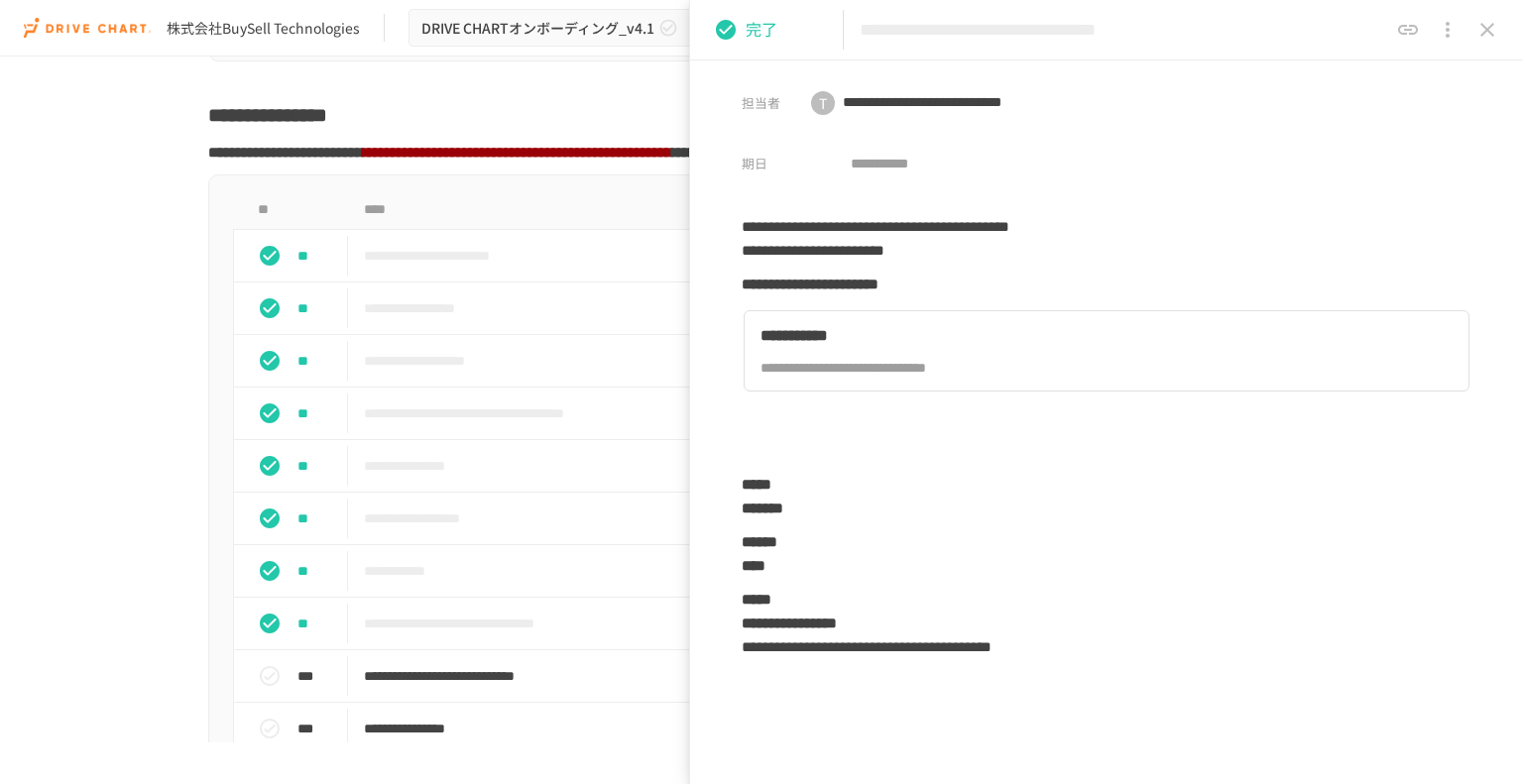 scroll, scrollTop: 5947, scrollLeft: 0, axis: vertical 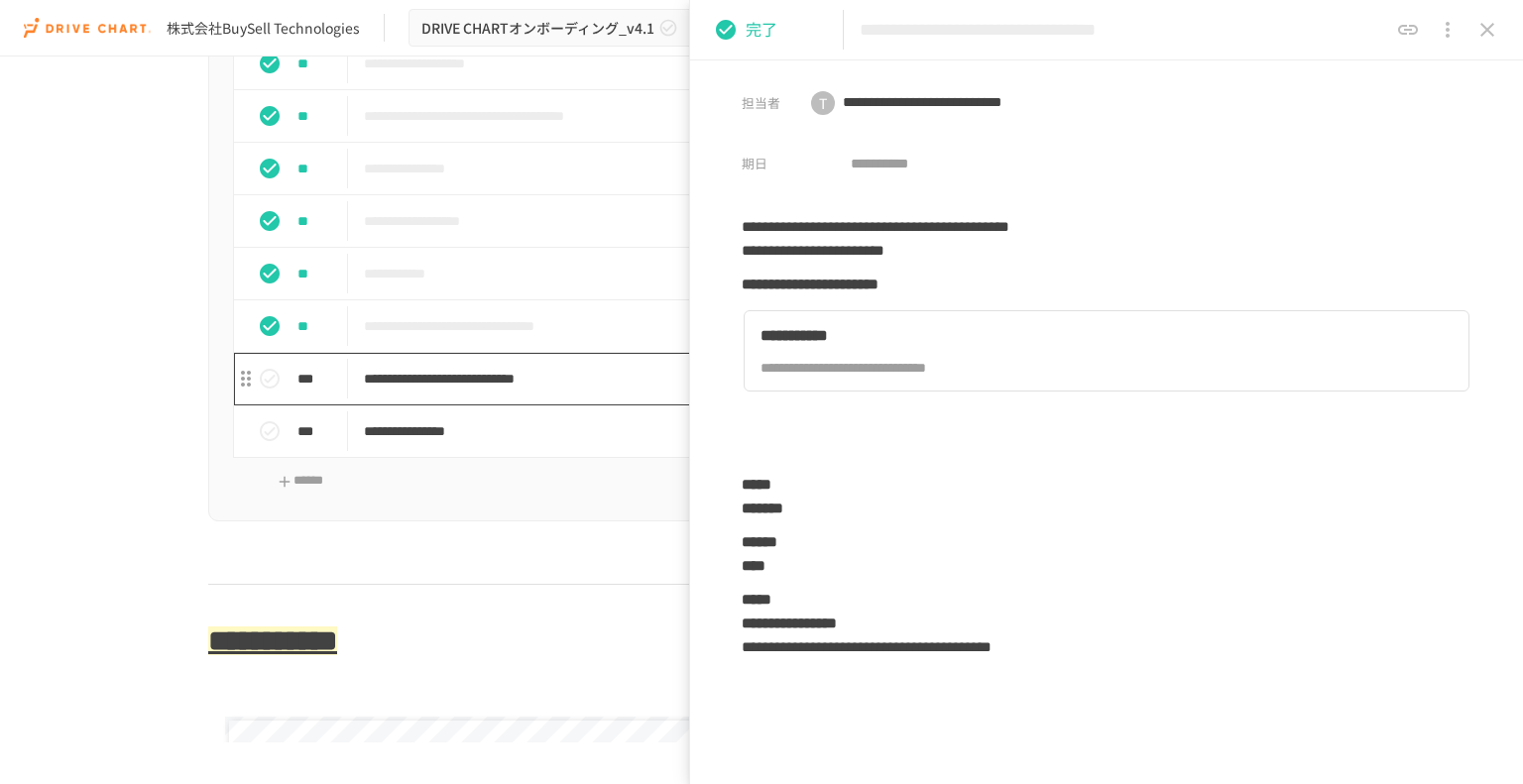 click on "**********" at bounding box center [720, 379] 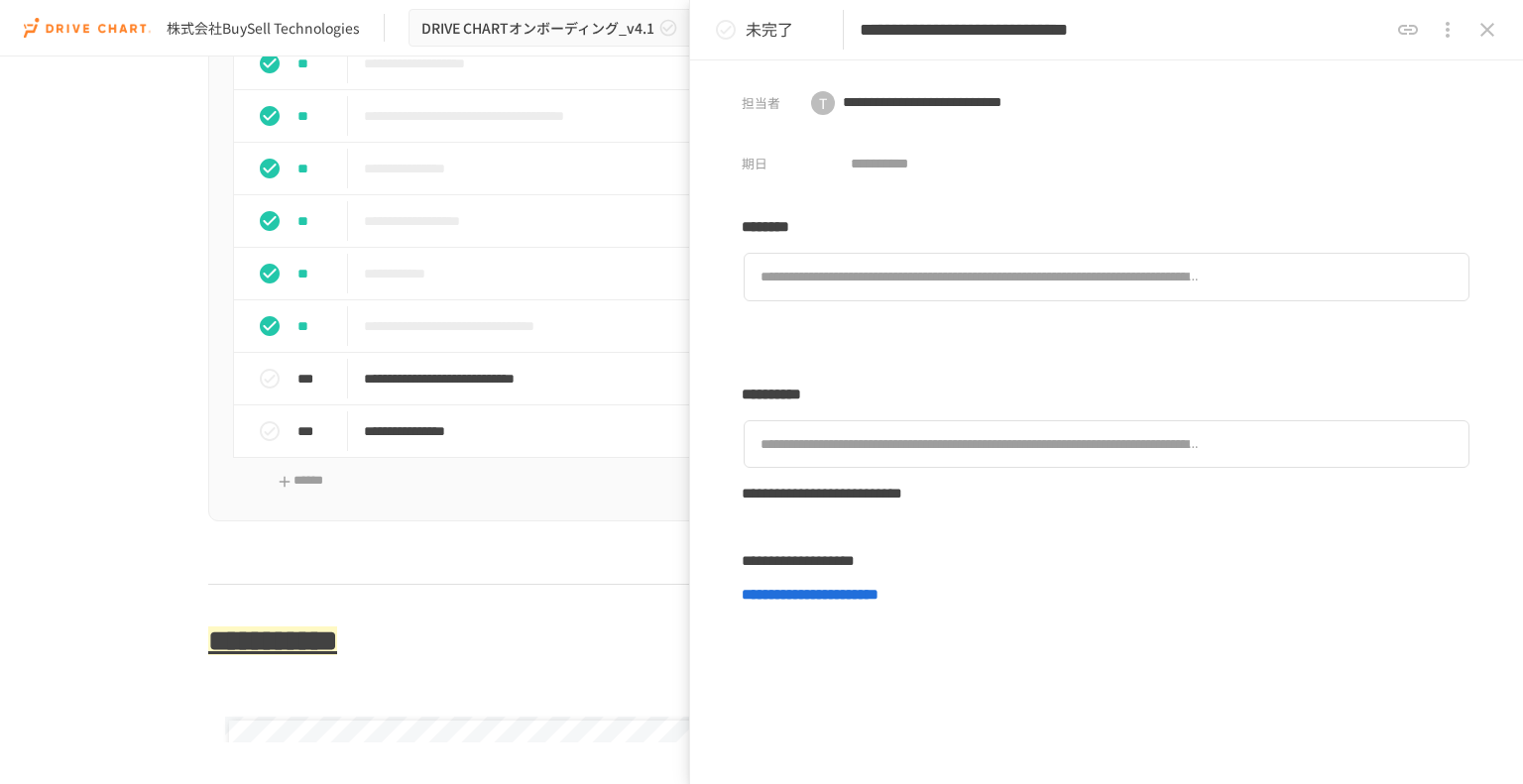 click on "**********" at bounding box center [762, 399] 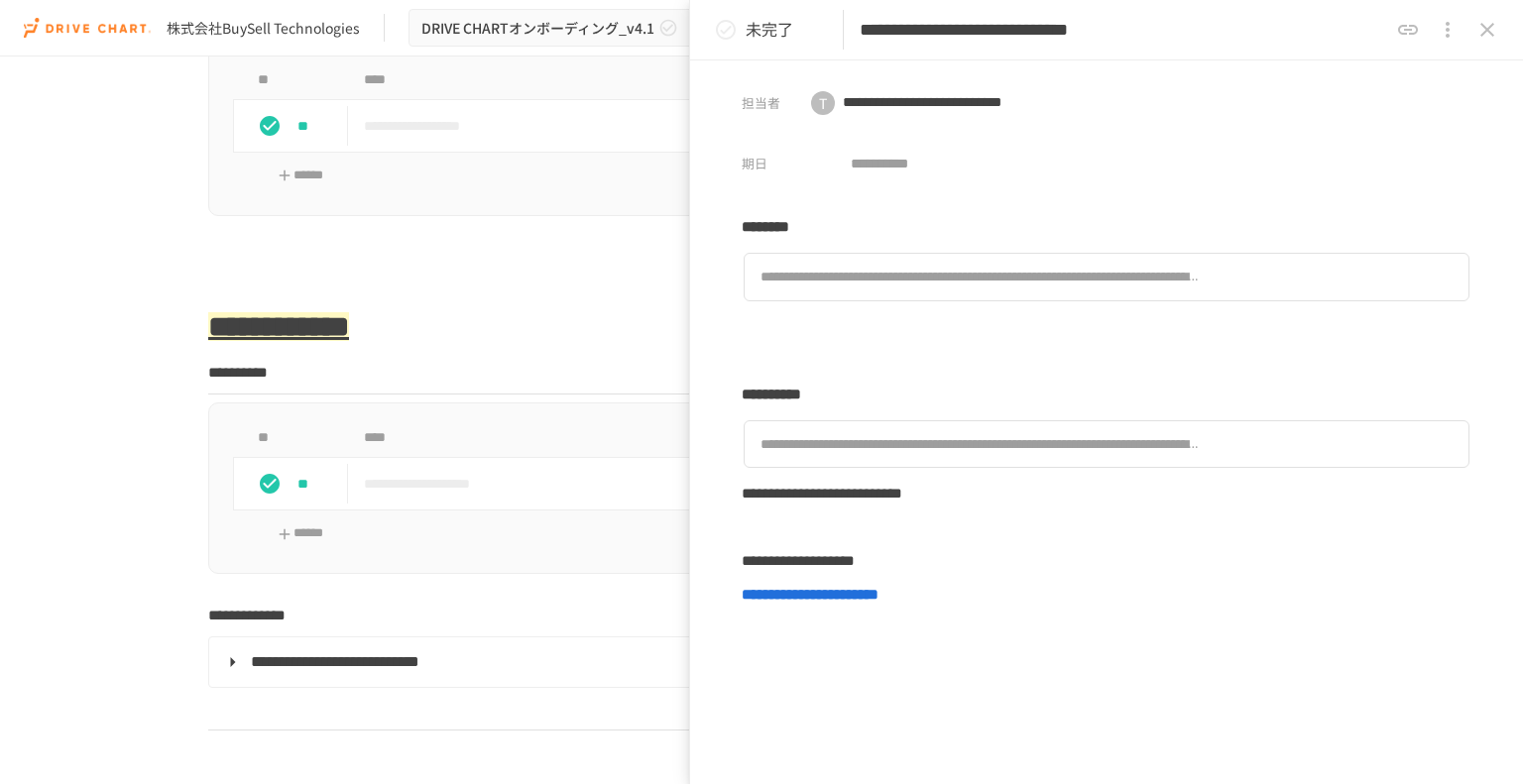 scroll, scrollTop: 1982, scrollLeft: 0, axis: vertical 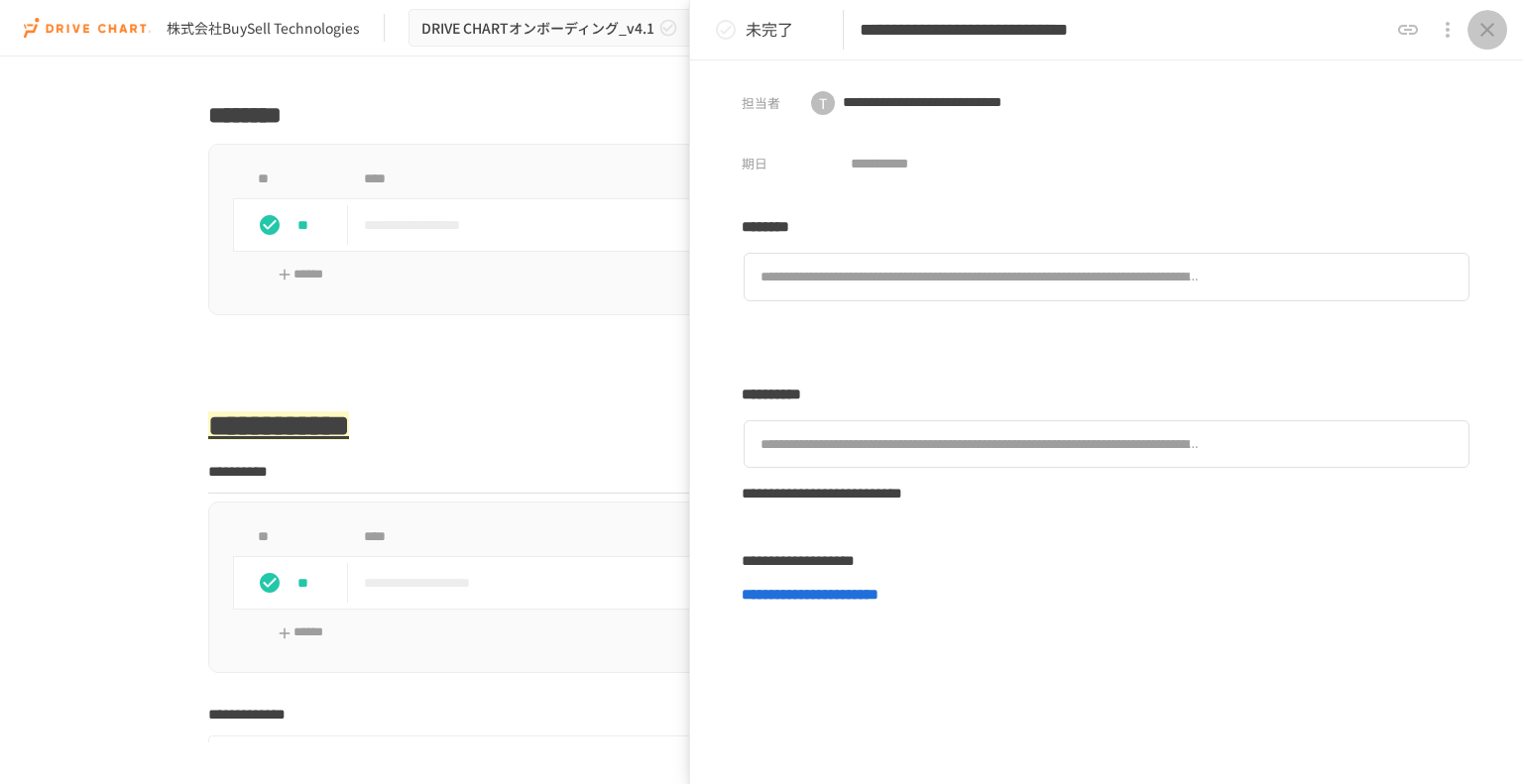 click 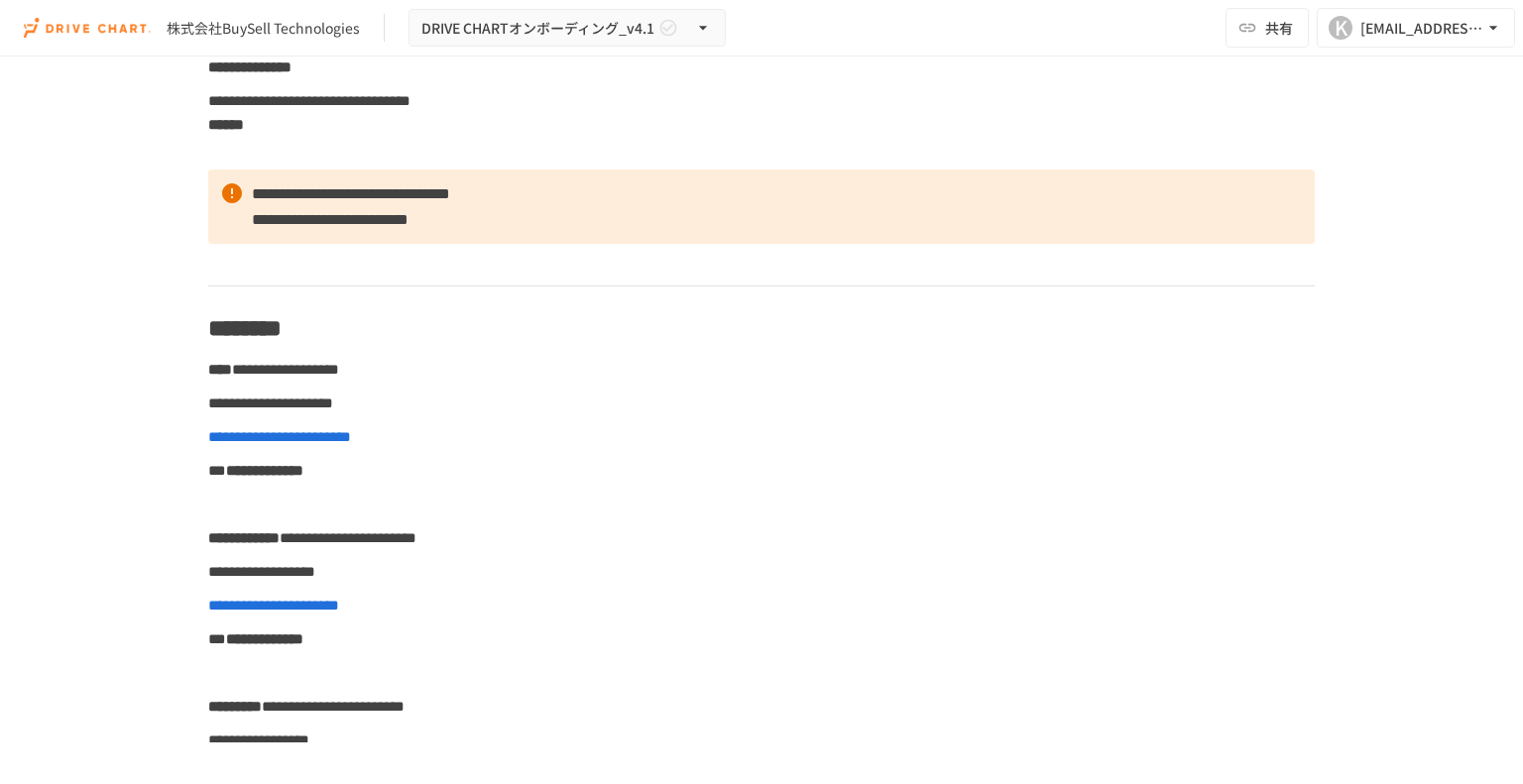 scroll, scrollTop: 0, scrollLeft: 0, axis: both 